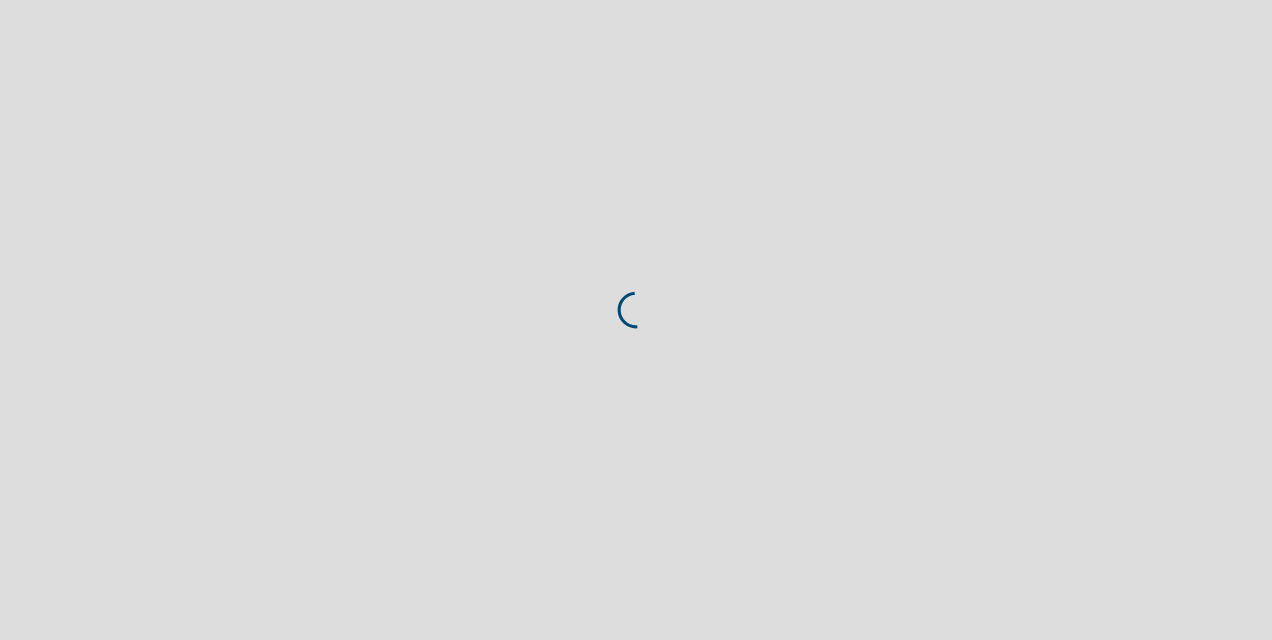 scroll, scrollTop: 0, scrollLeft: 0, axis: both 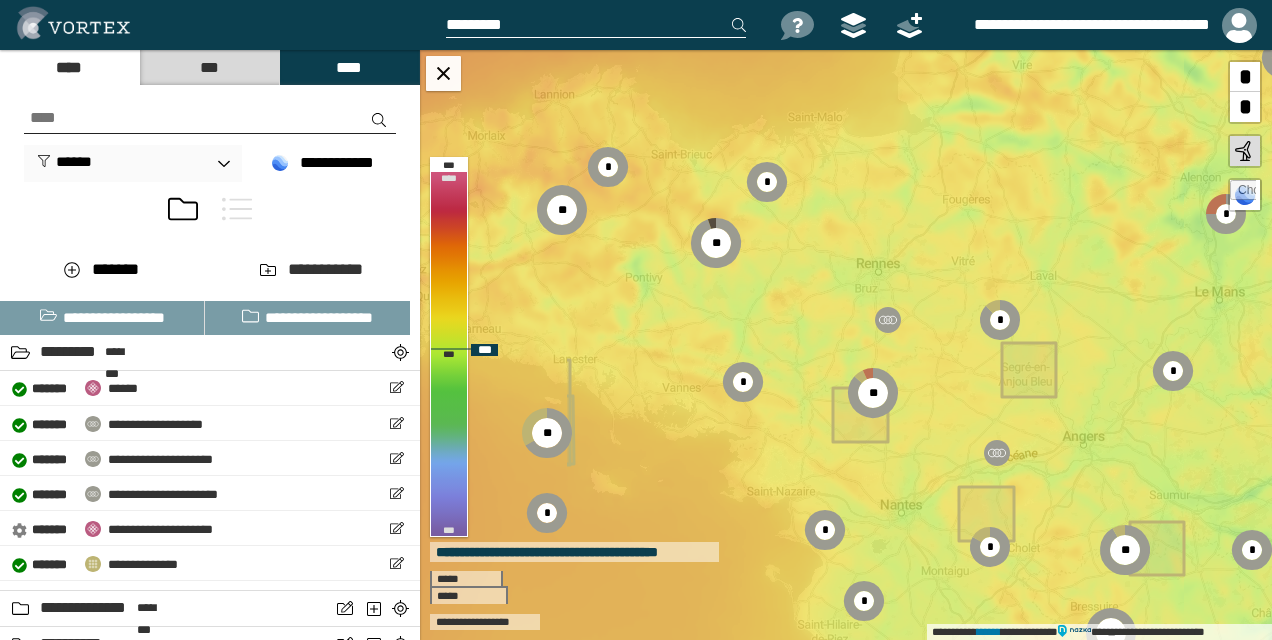 drag, startPoint x: 595, startPoint y: 273, endPoint x: 854, endPoint y: 334, distance: 266.08646 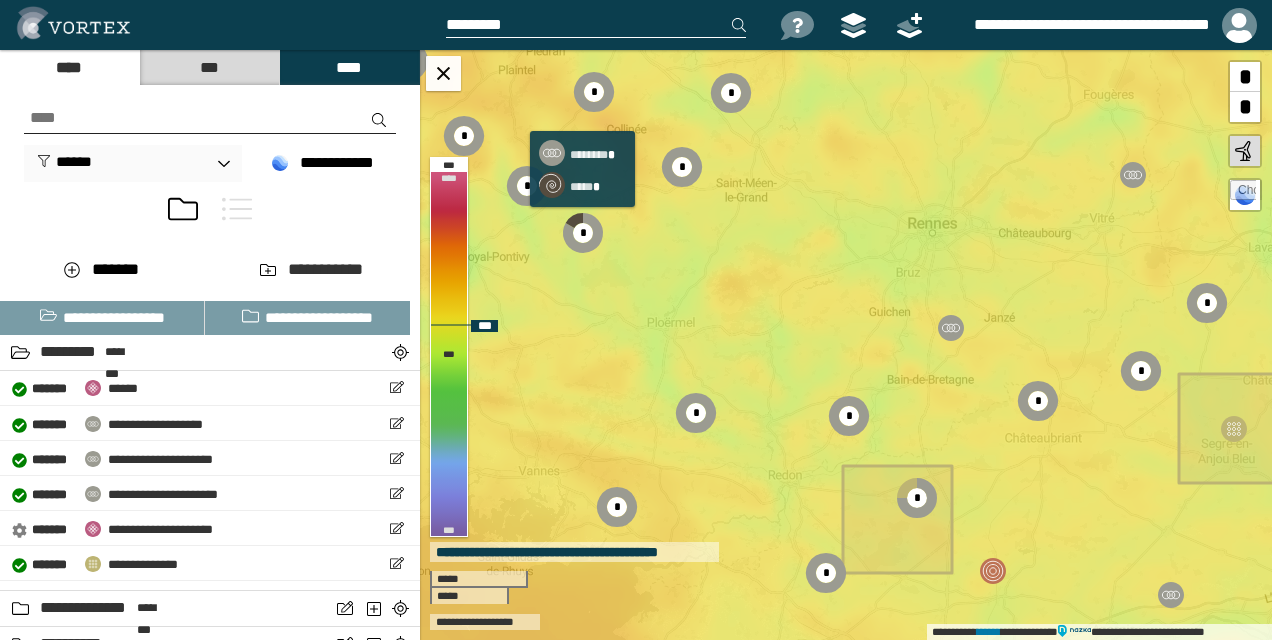 click 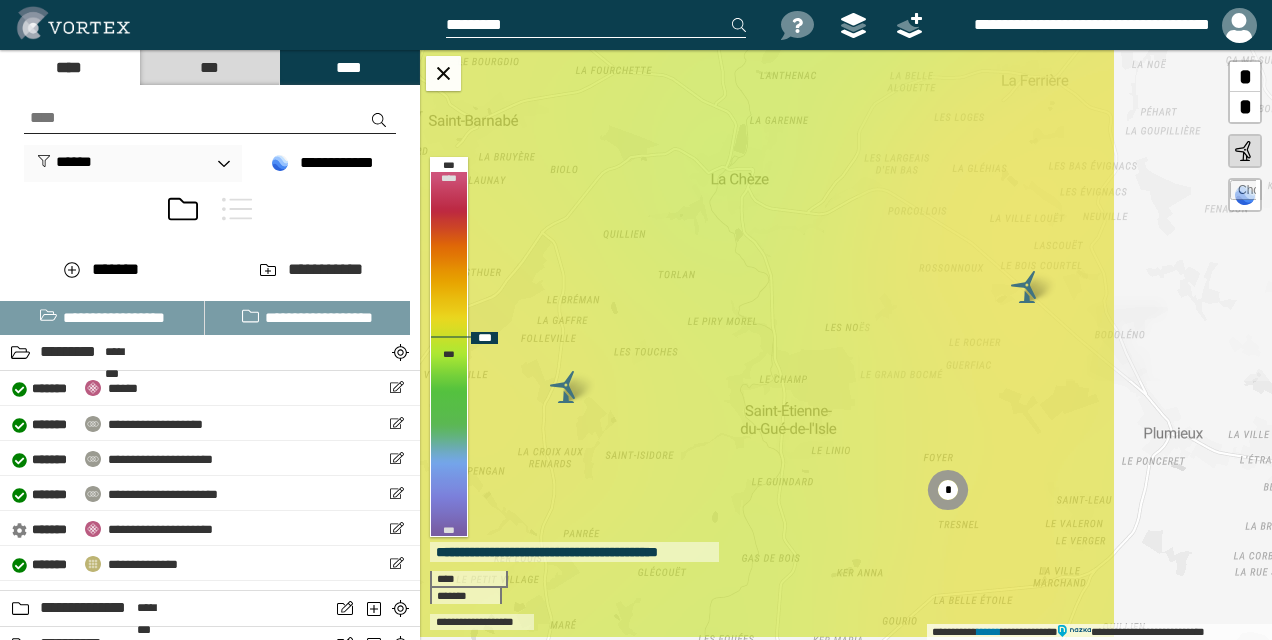 drag, startPoint x: 823, startPoint y: 306, endPoint x: 734, endPoint y: 218, distance: 125.1599 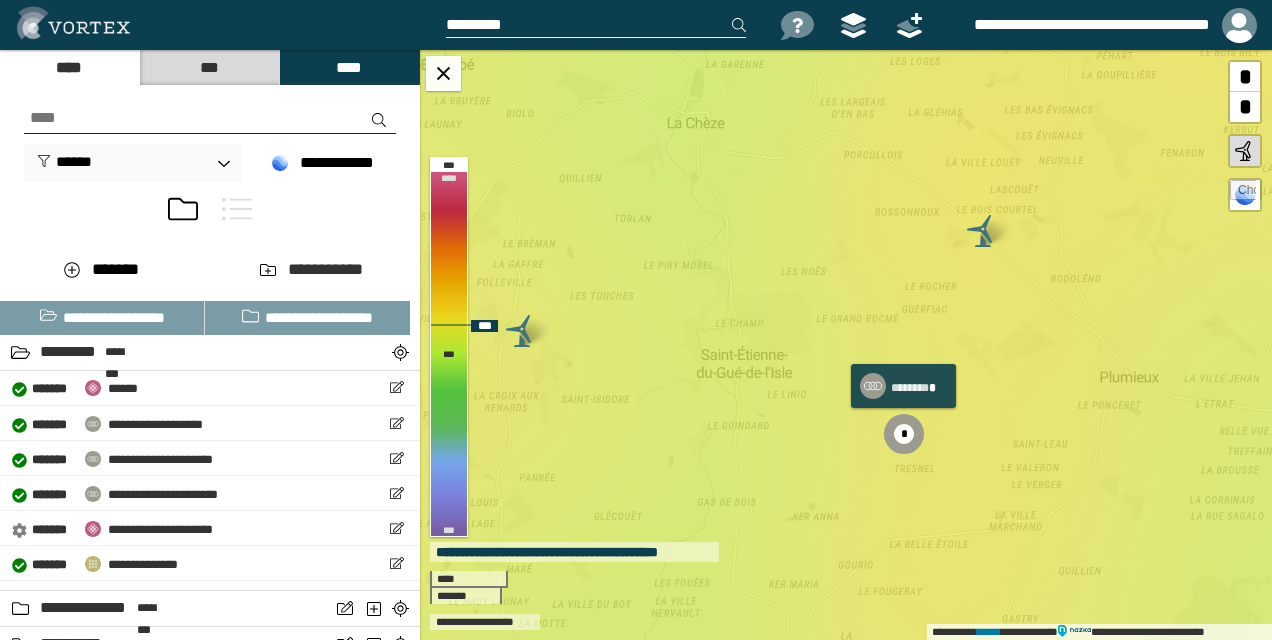 click 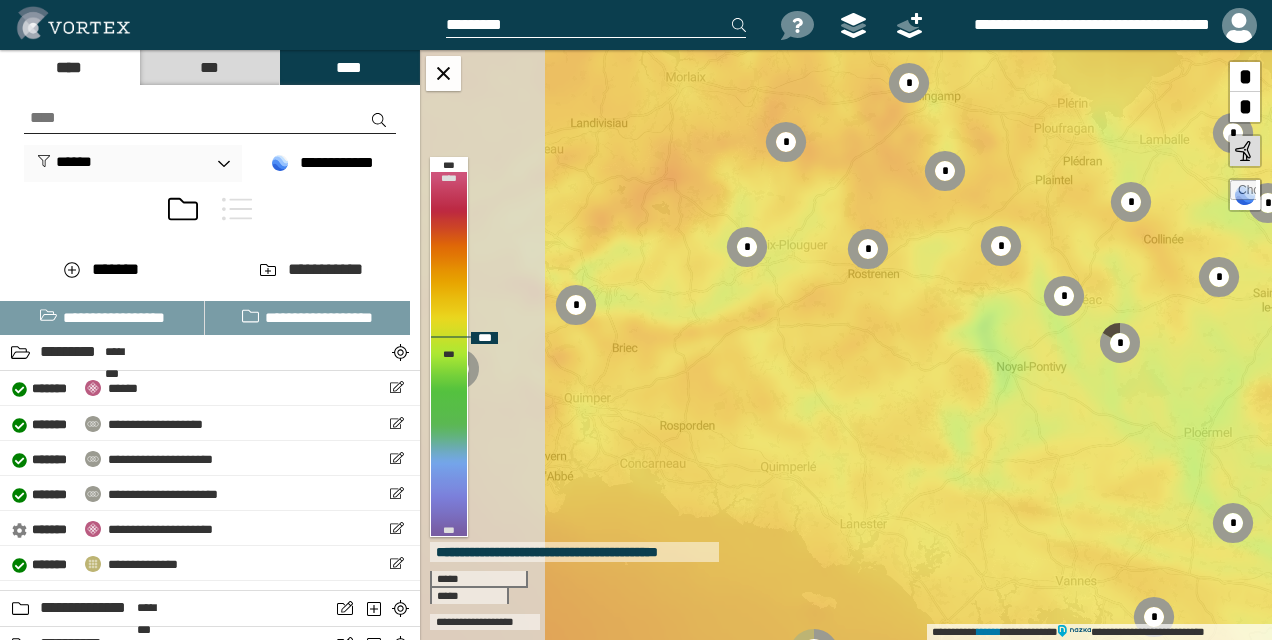 drag, startPoint x: 574, startPoint y: 304, endPoint x: 1112, endPoint y: 387, distance: 544.36475 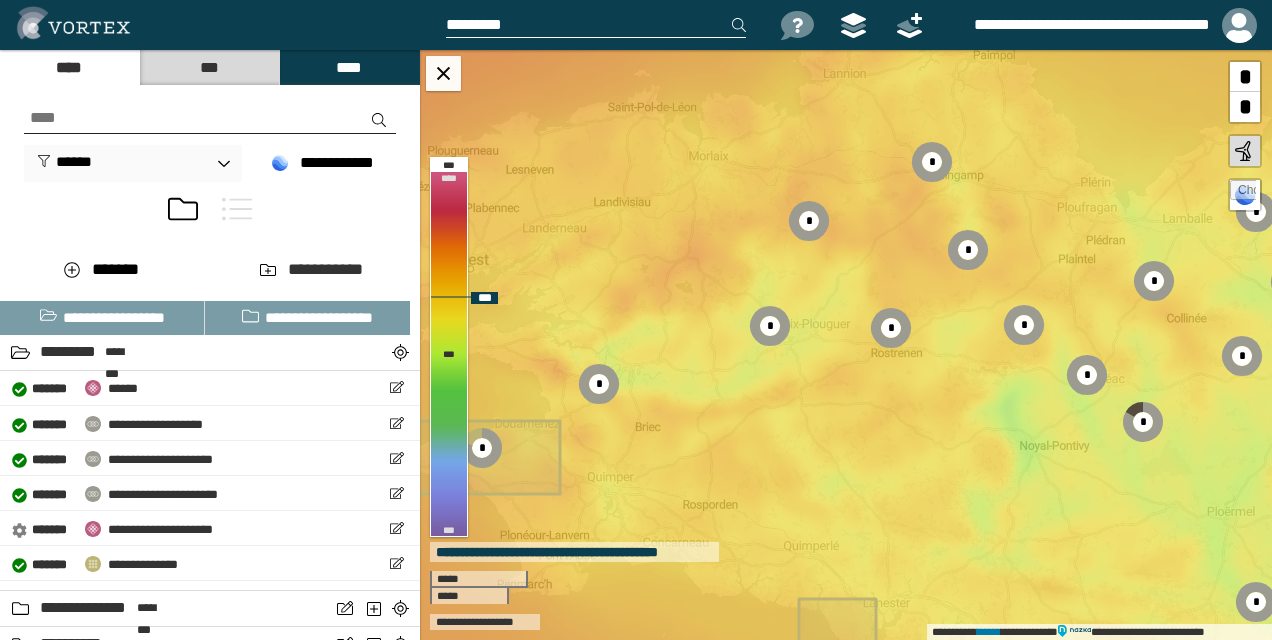 drag, startPoint x: 875, startPoint y: 291, endPoint x: 896, endPoint y: 364, distance: 75.96052 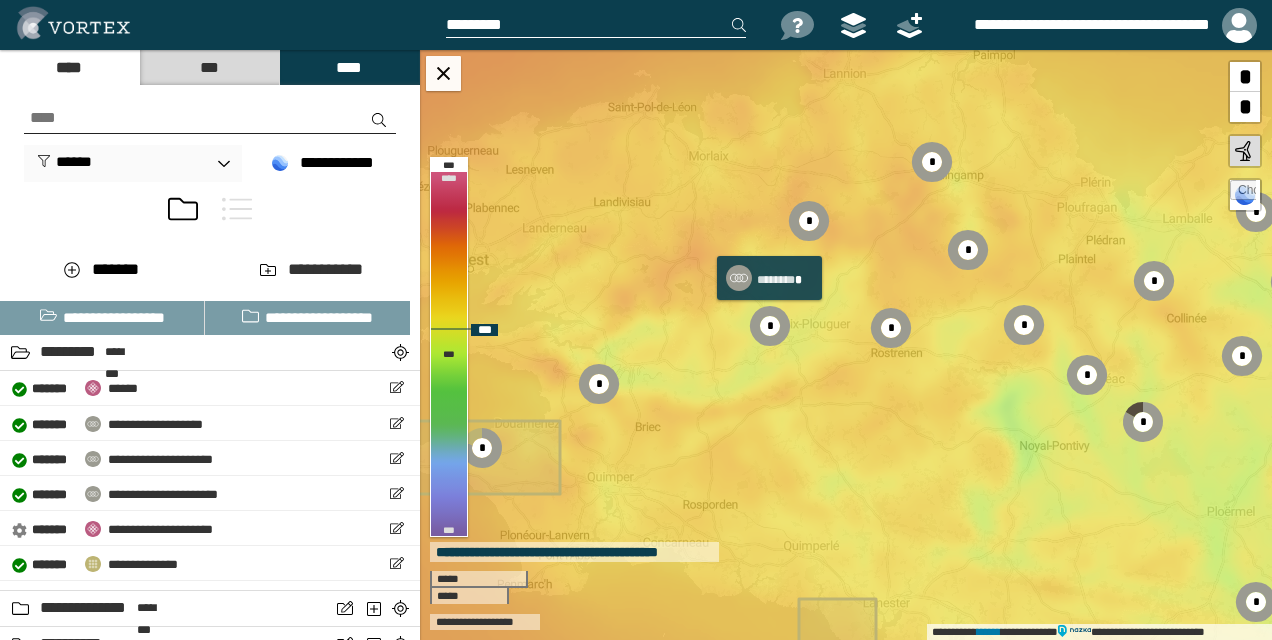 click on "*" at bounding box center (770, 326) 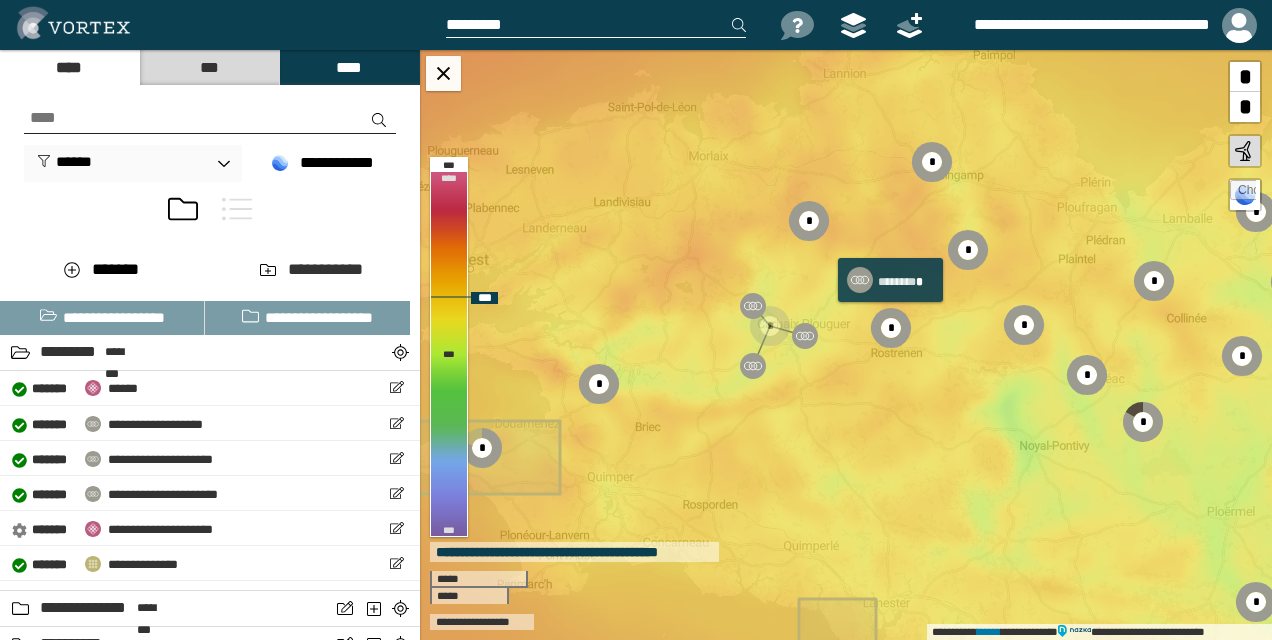 click 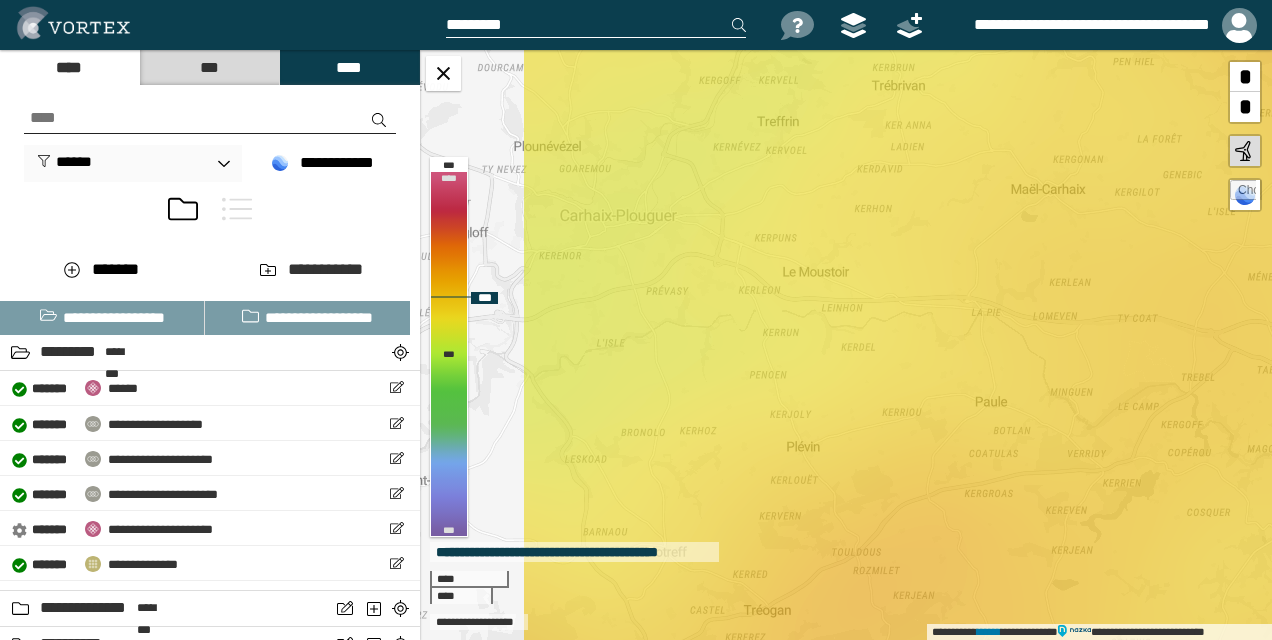 drag, startPoint x: 720, startPoint y: 531, endPoint x: 1044, endPoint y: 270, distance: 416.0493 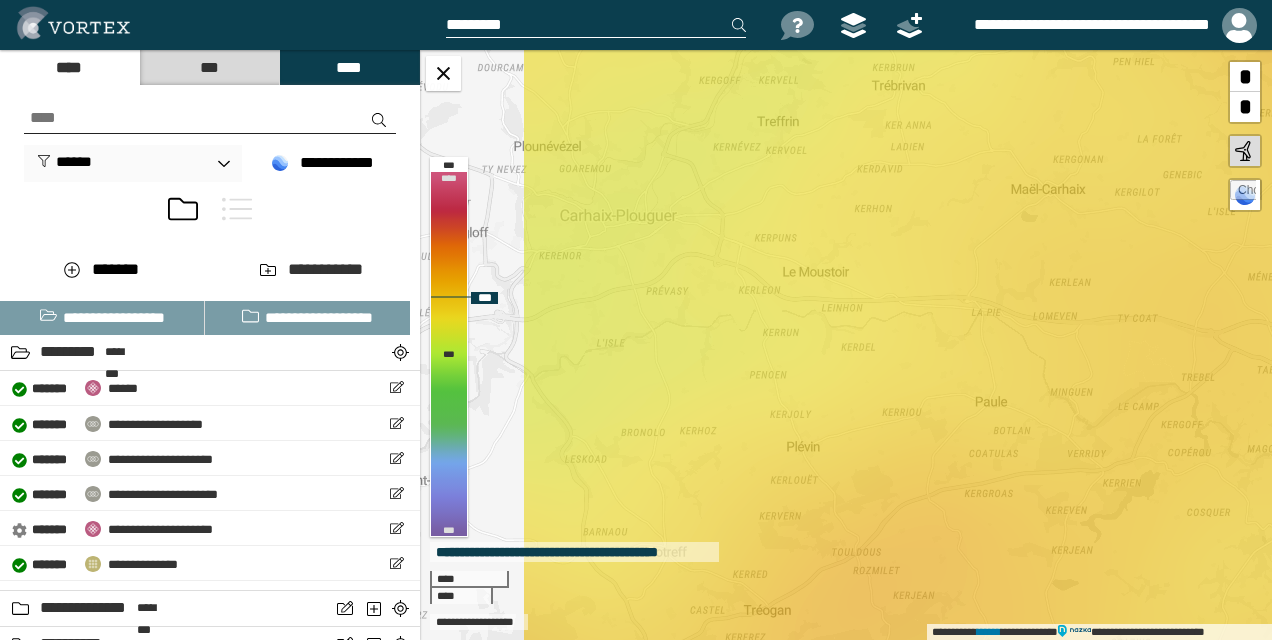 click on "**********" at bounding box center [846, 345] 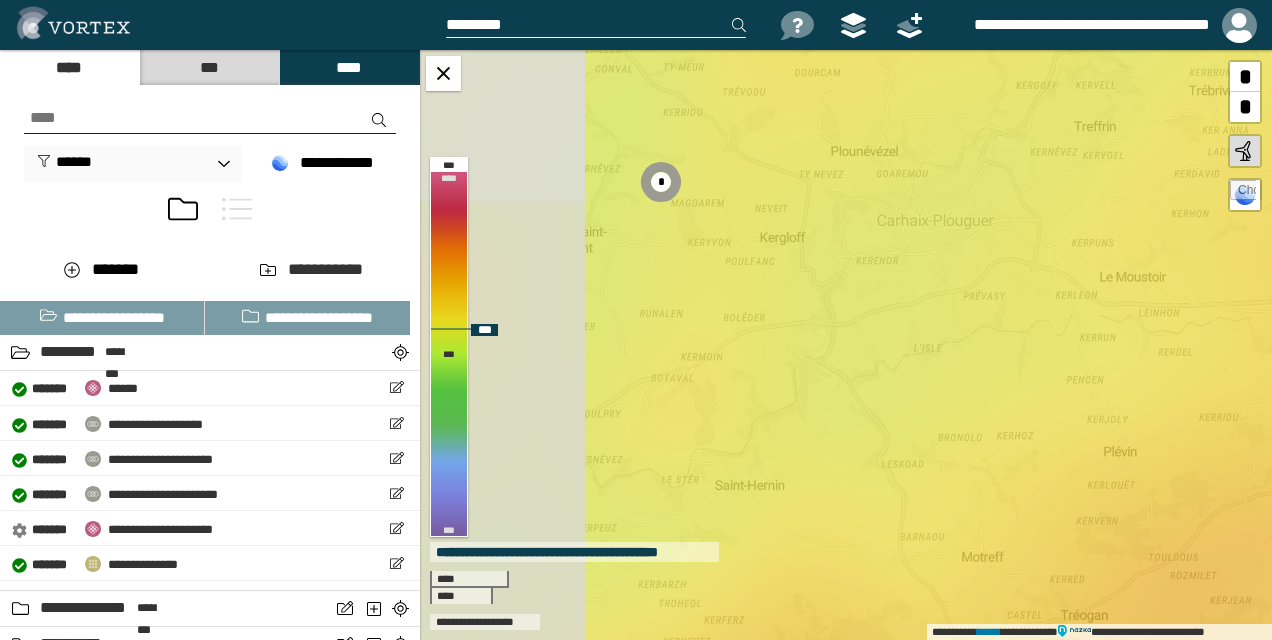 drag, startPoint x: 539, startPoint y: 302, endPoint x: 844, endPoint y: 305, distance: 305.01474 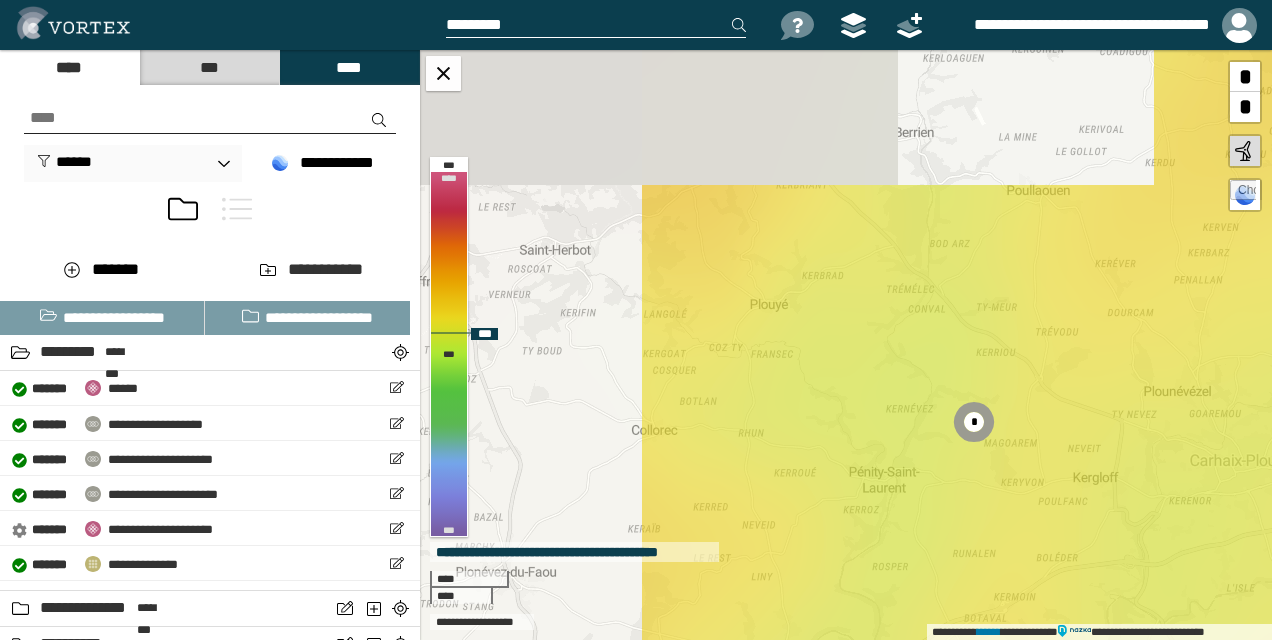 drag, startPoint x: 632, startPoint y: 171, endPoint x: 1027, endPoint y: 414, distance: 463.7607 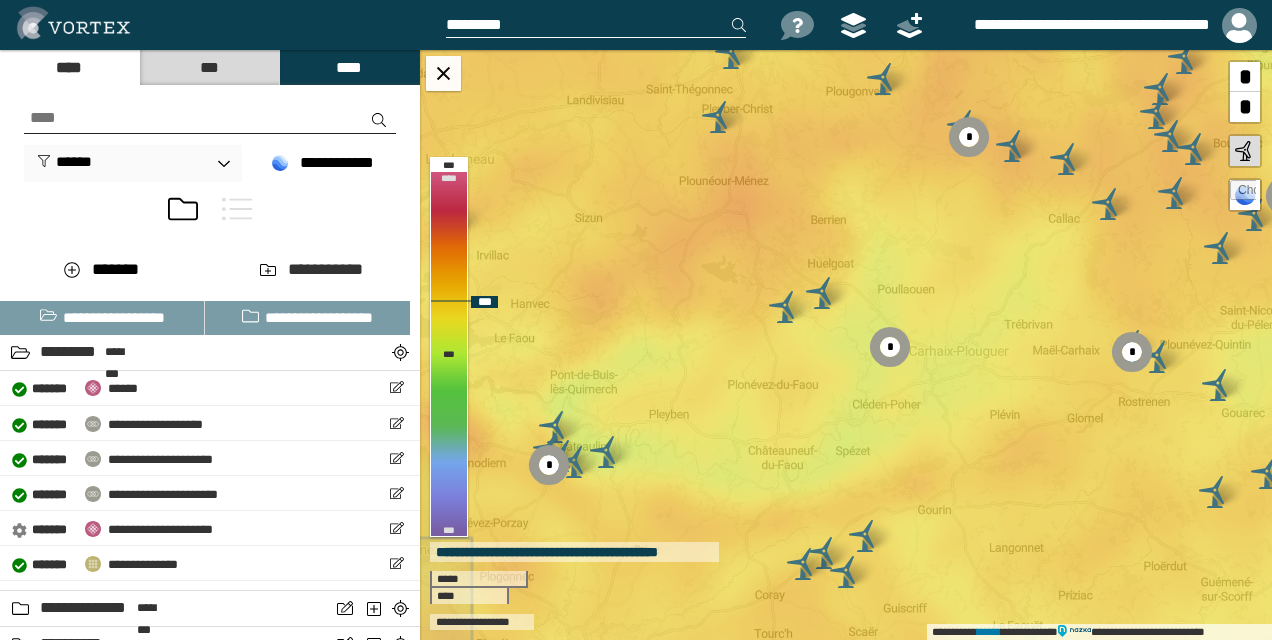 click at bounding box center [785, 307] 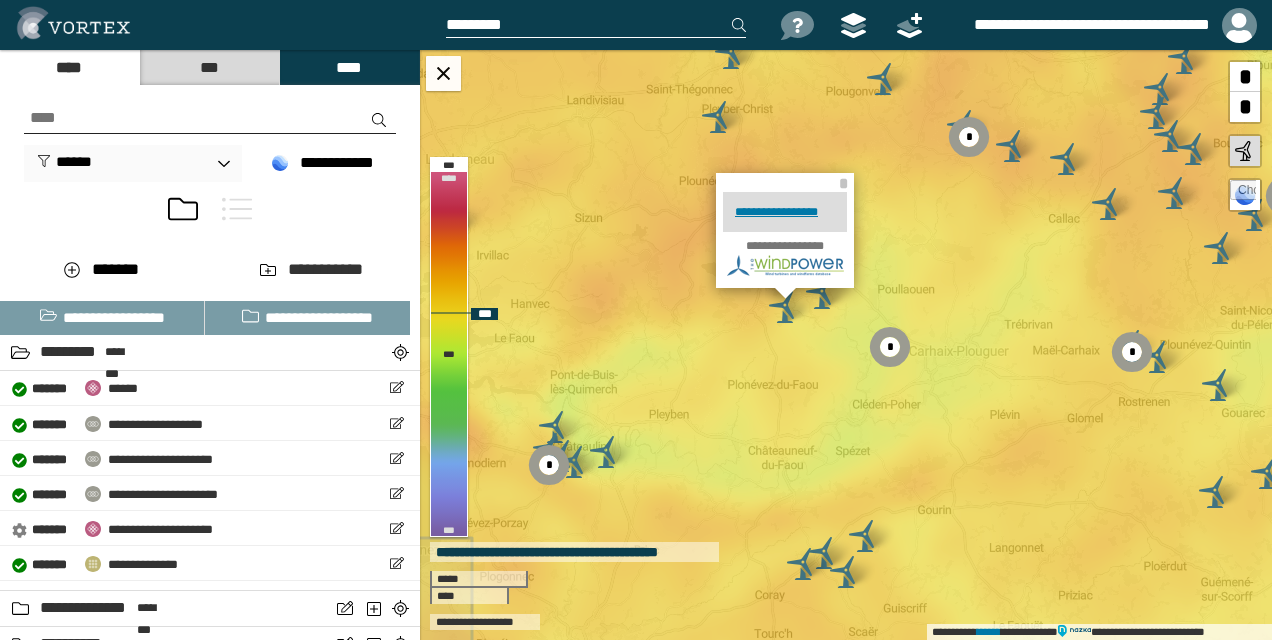 click at bounding box center (1218, 385) 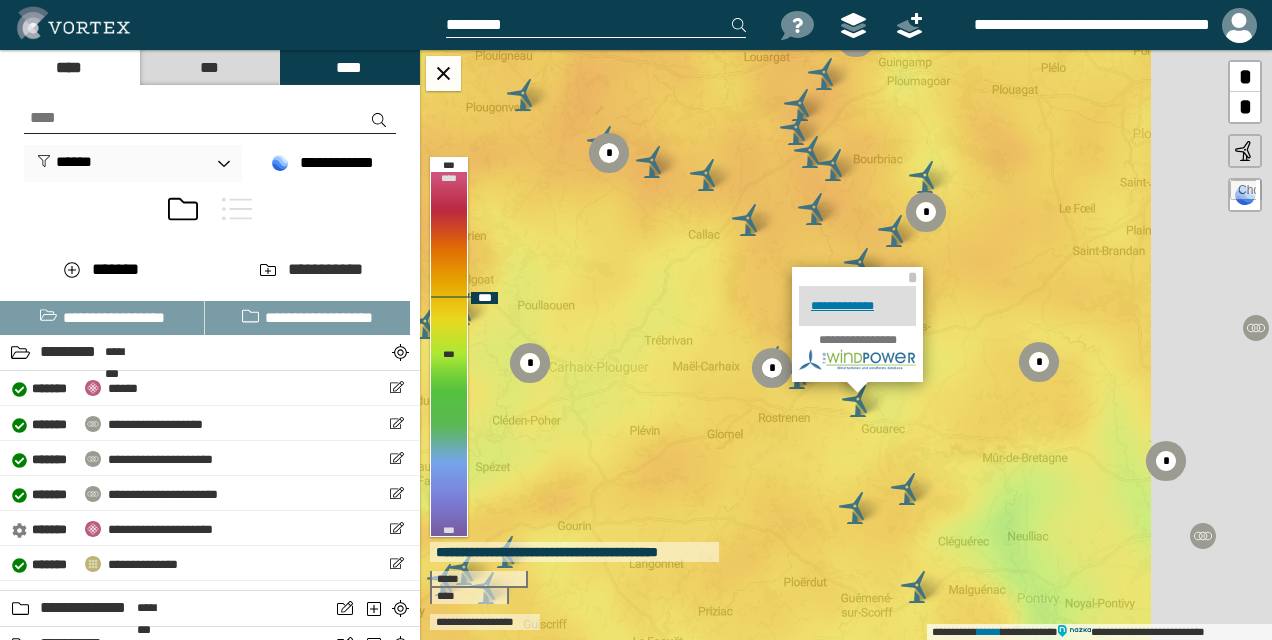 drag, startPoint x: 1088, startPoint y: 426, endPoint x: 744, endPoint y: 442, distance: 344.3719 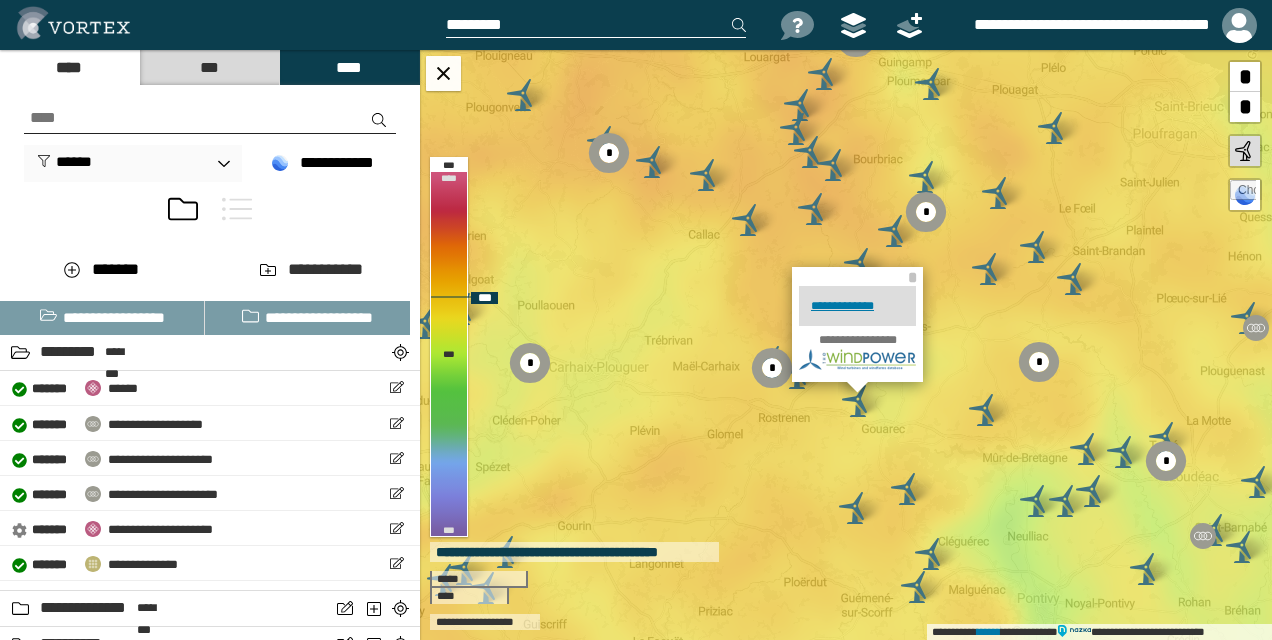 click at bounding box center (985, 410) 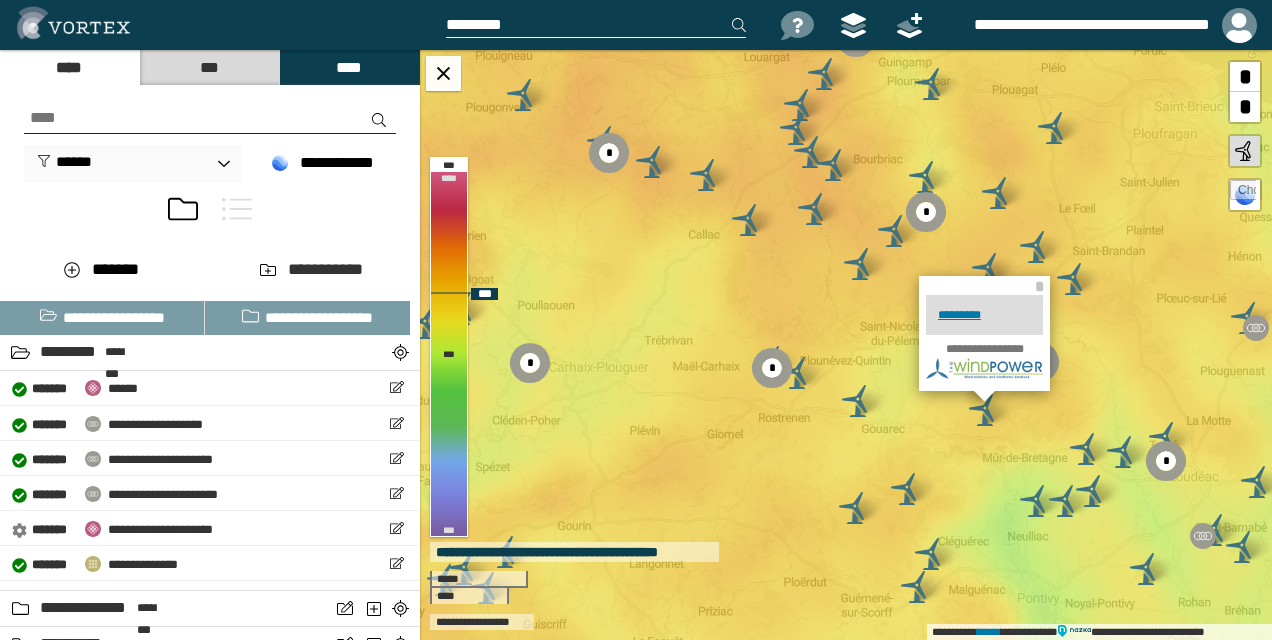 click at bounding box center [907, 489] 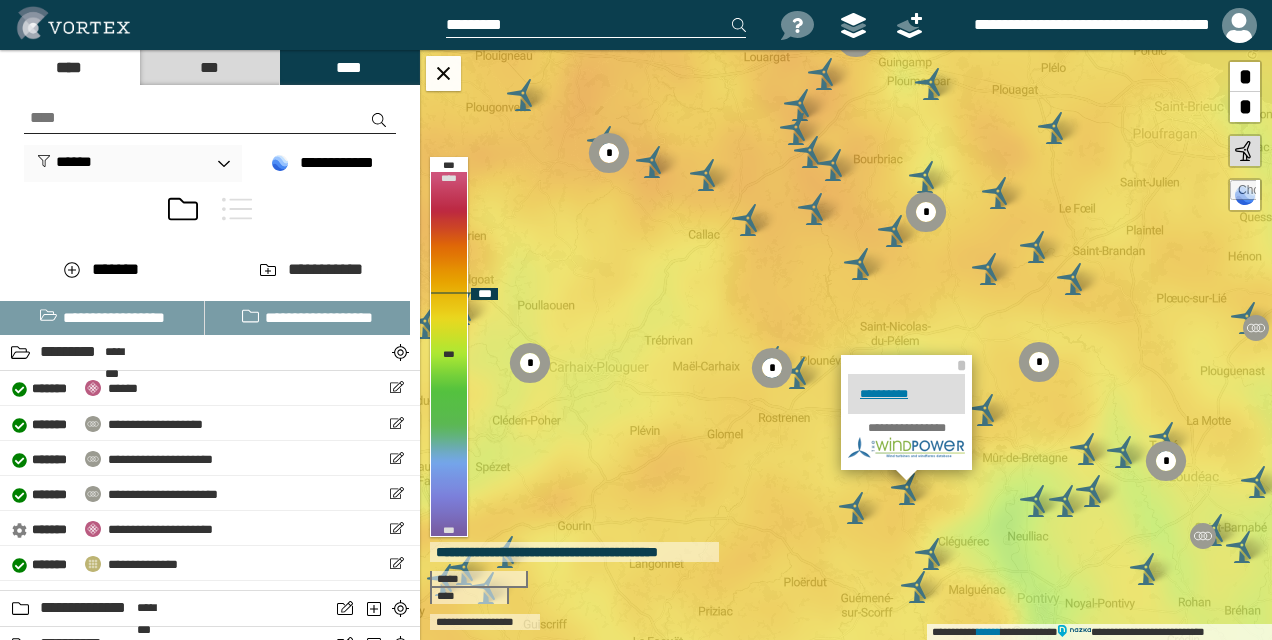 click at bounding box center (855, 508) 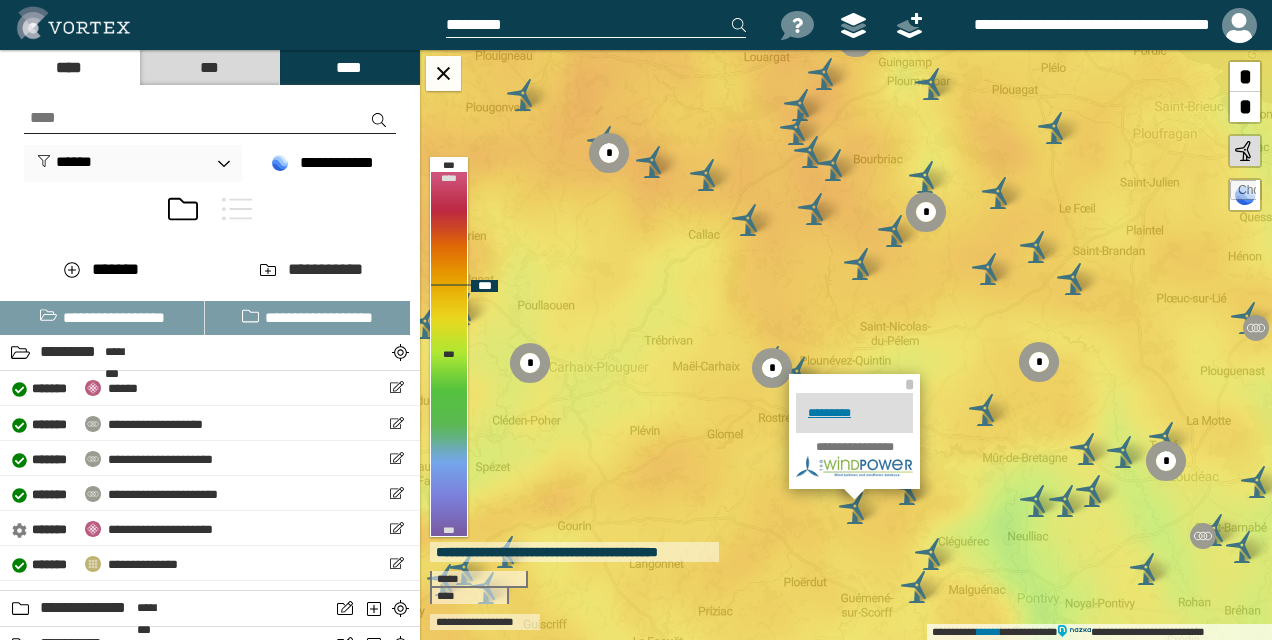 click at bounding box center [860, 264] 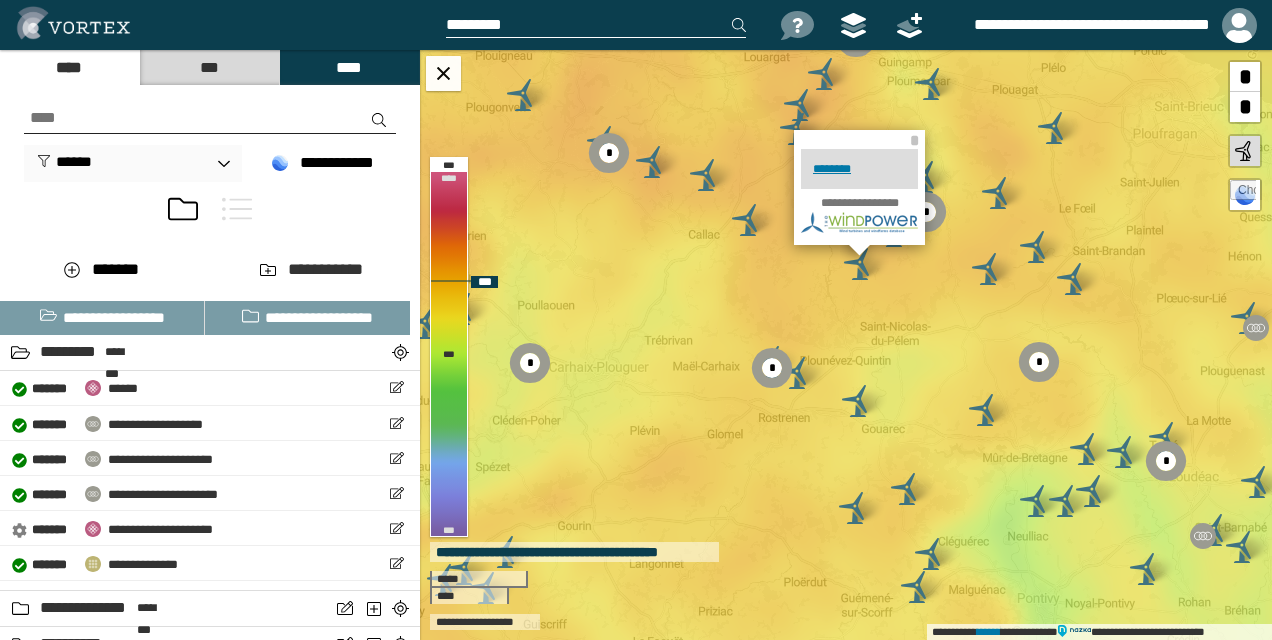 click at bounding box center (988, 269) 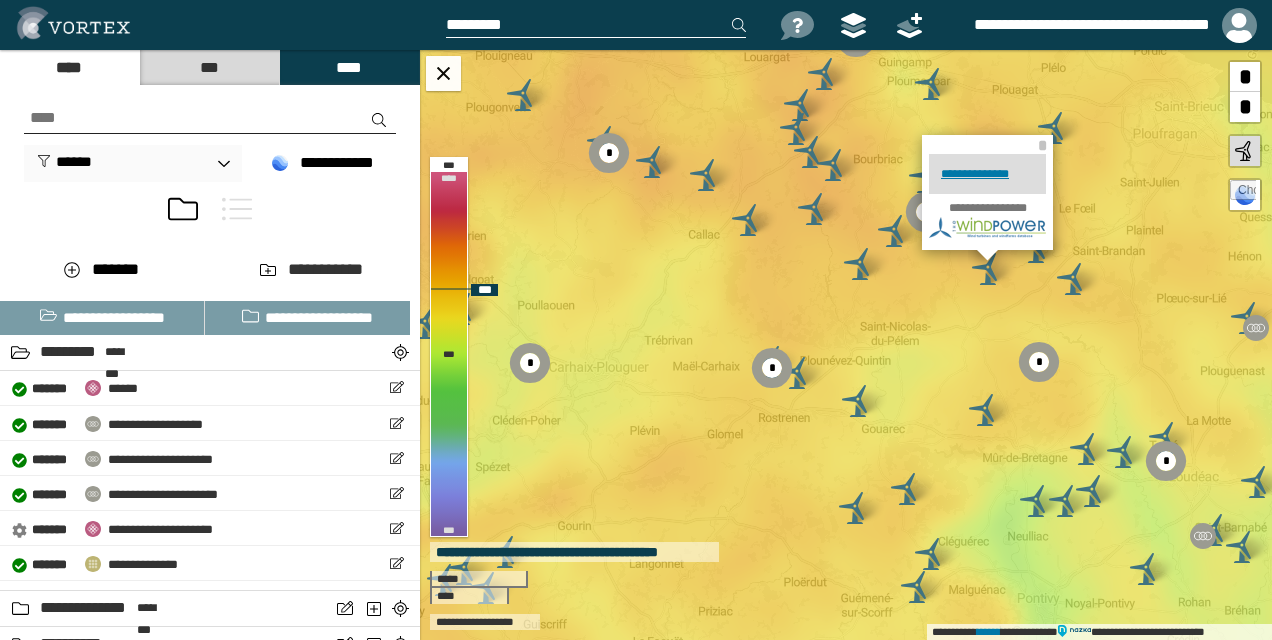 click at bounding box center (1073, 279) 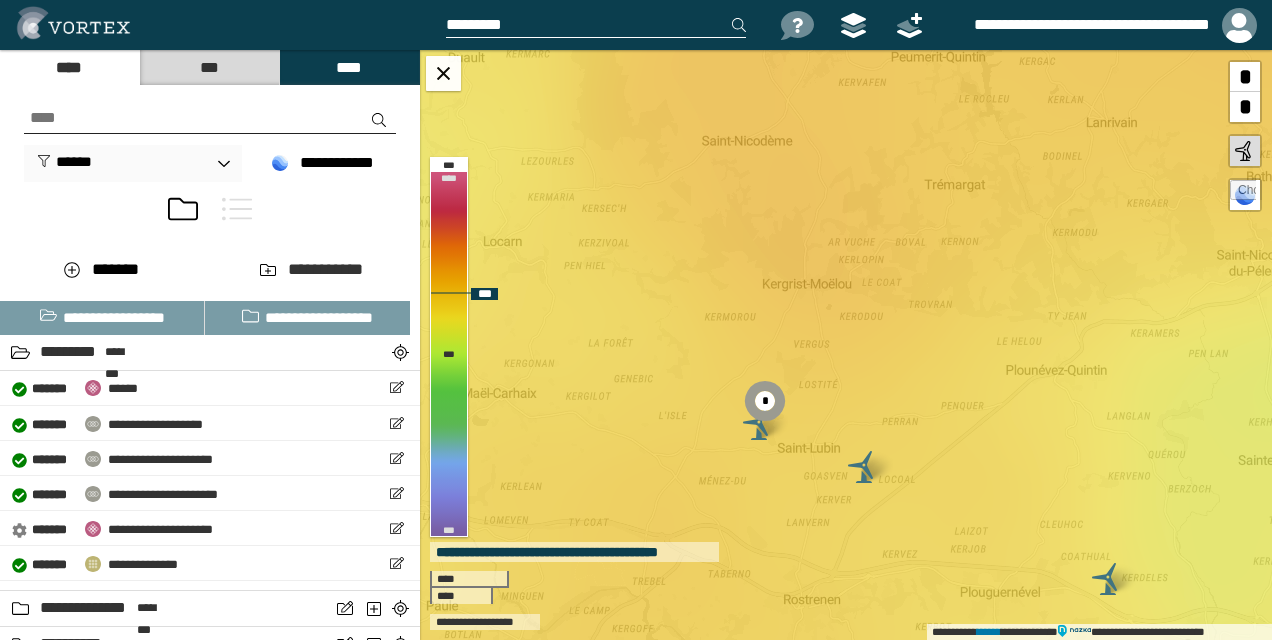 click at bounding box center [759, 424] 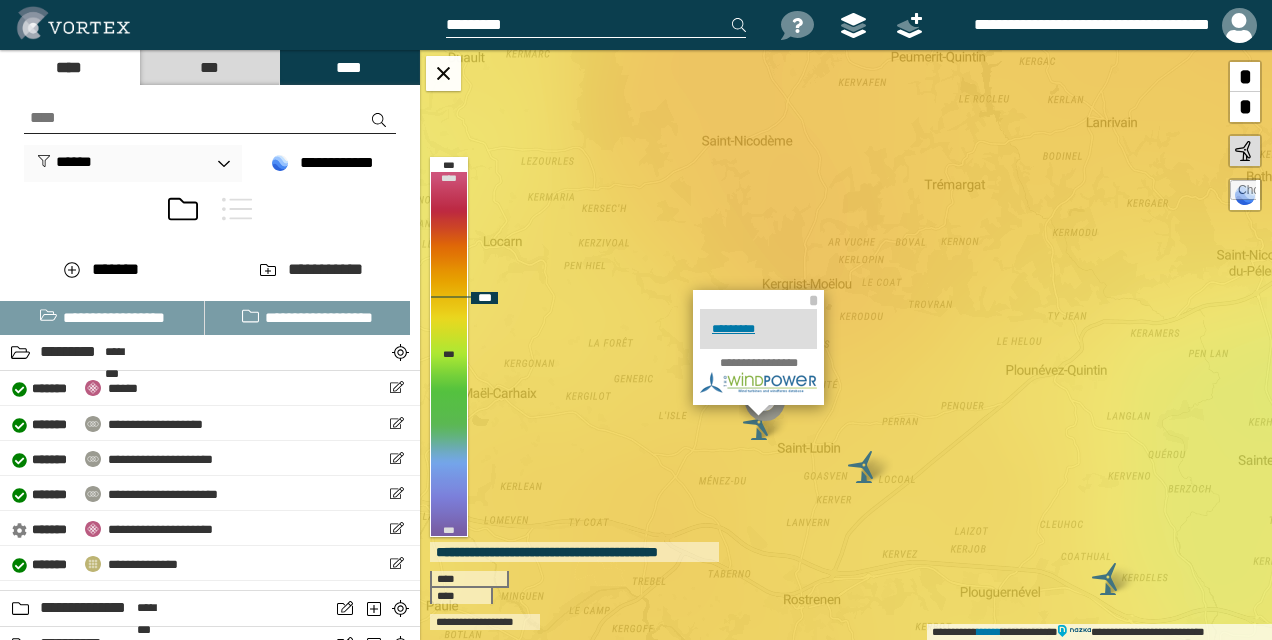 click at bounding box center (864, 467) 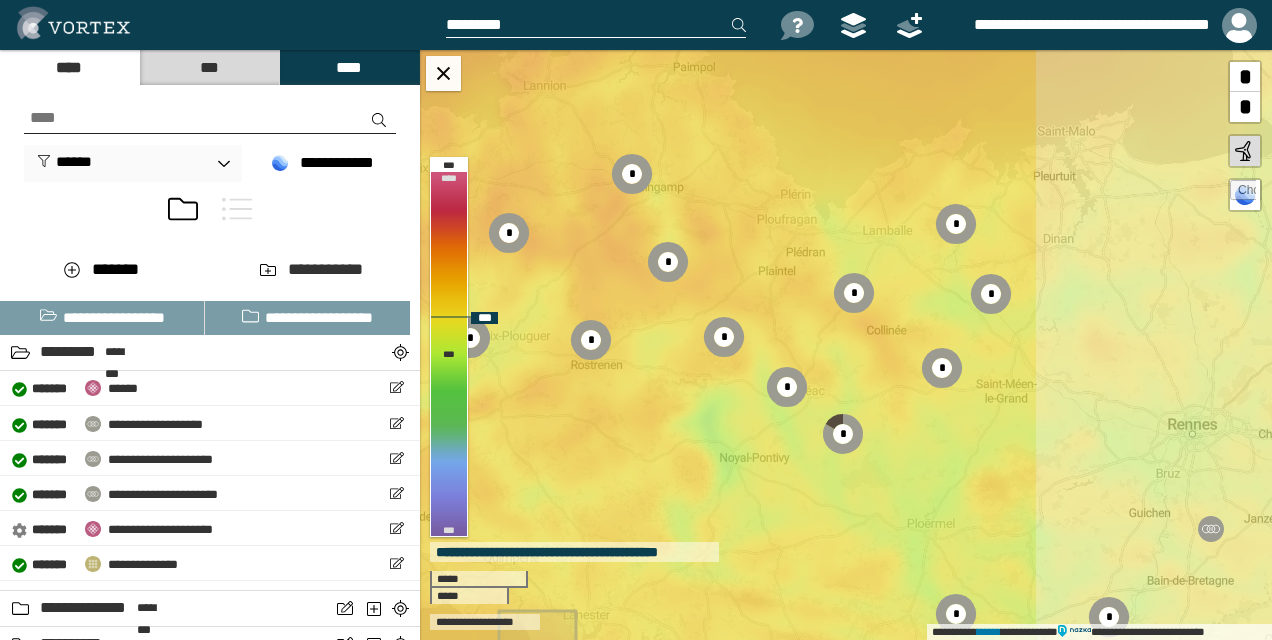drag, startPoint x: 1057, startPoint y: 382, endPoint x: 677, endPoint y: 330, distance: 383.54138 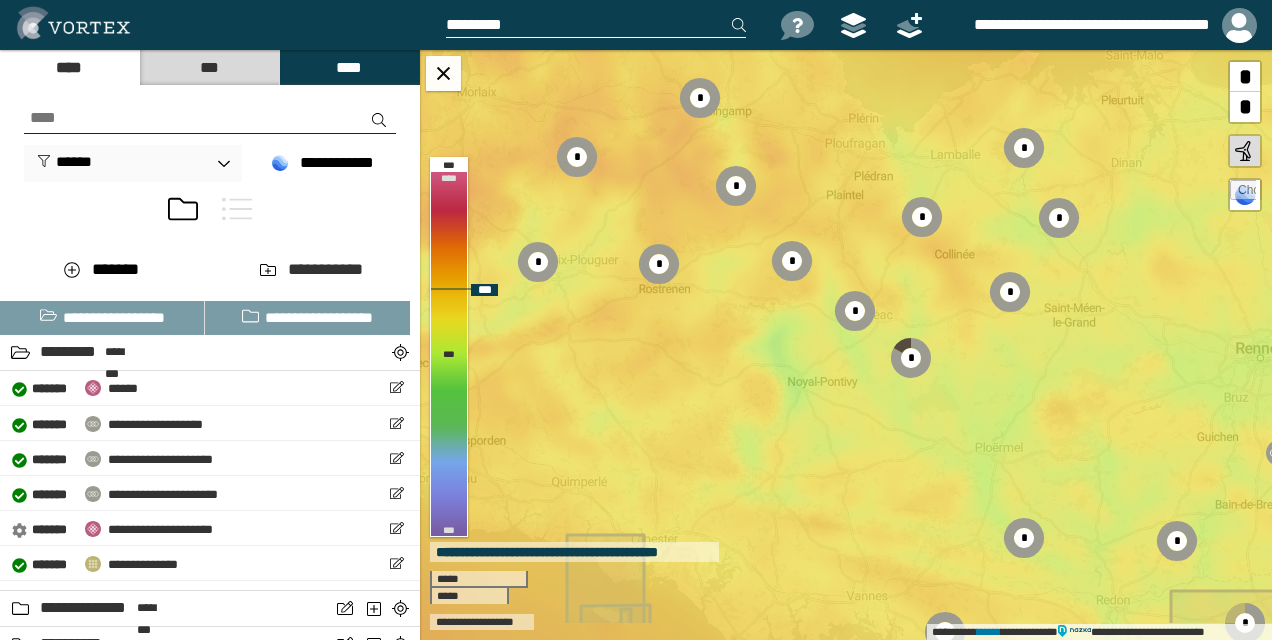 drag, startPoint x: 652, startPoint y: 312, endPoint x: 768, endPoint y: 191, distance: 167.6216 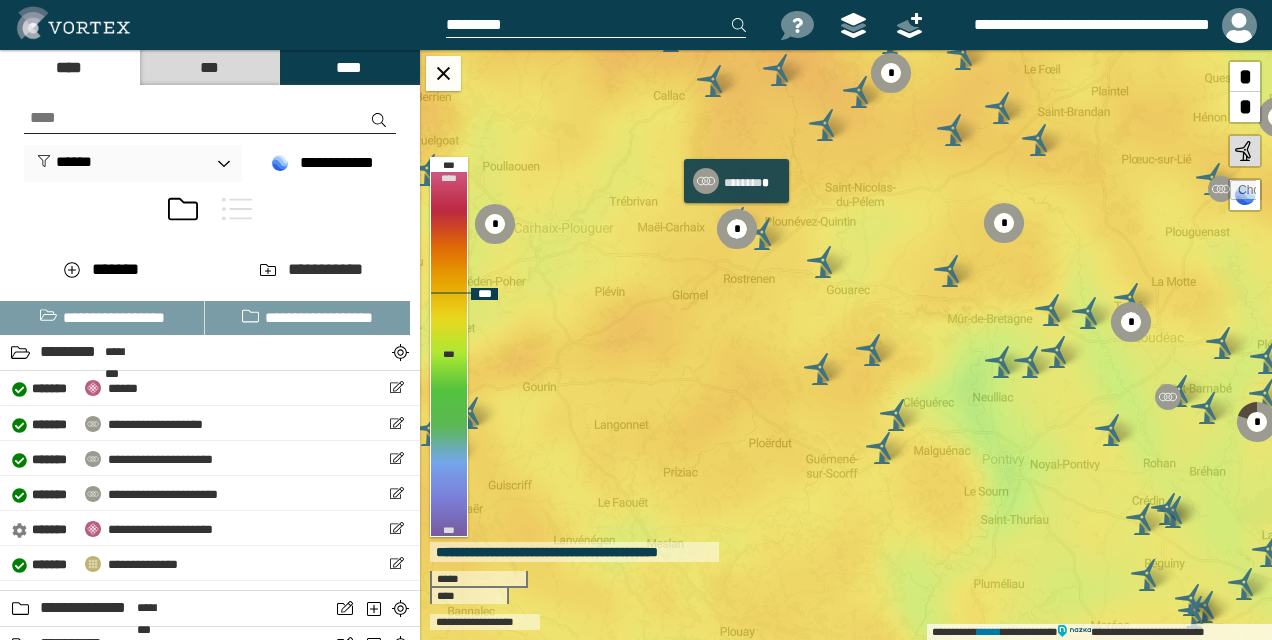 click 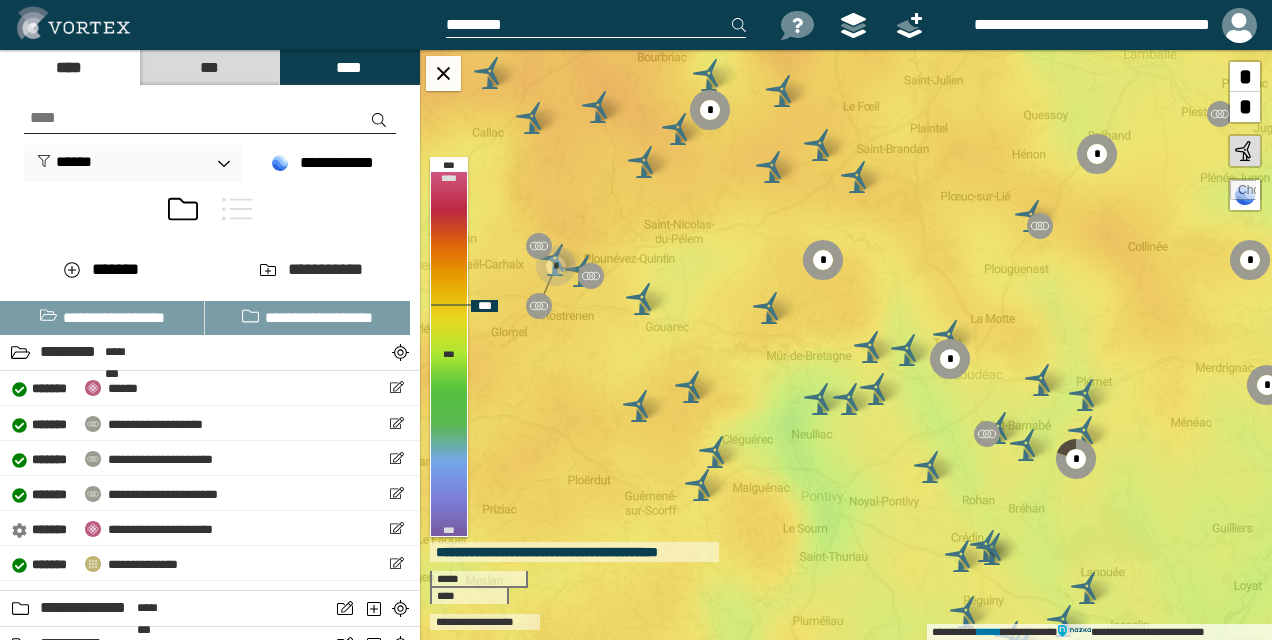 drag, startPoint x: 898, startPoint y: 340, endPoint x: 717, endPoint y: 377, distance: 184.74306 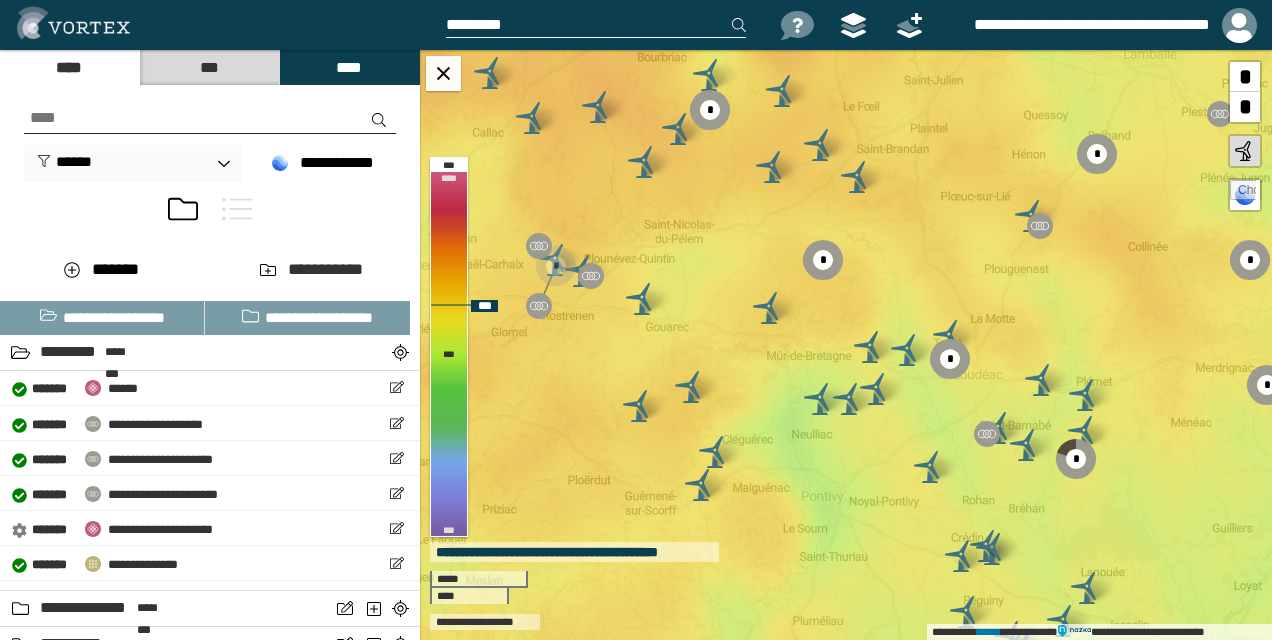 click on "**********" at bounding box center [846, 345] 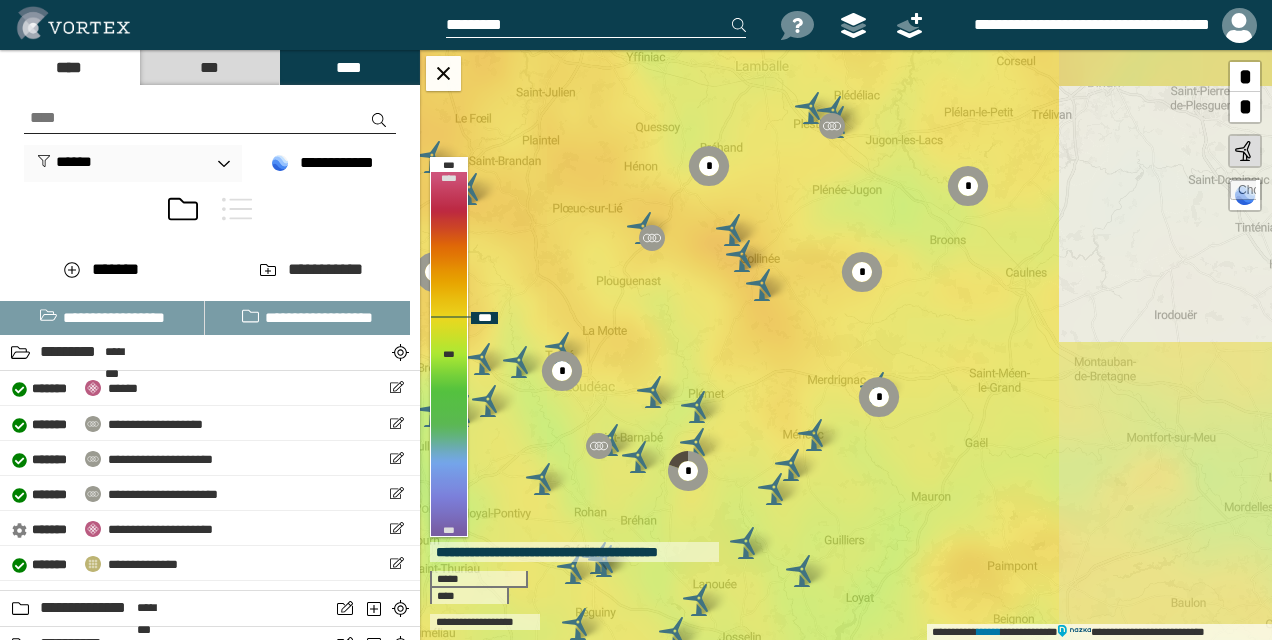 drag, startPoint x: 1095, startPoint y: 343, endPoint x: 707, endPoint y: 355, distance: 388.18552 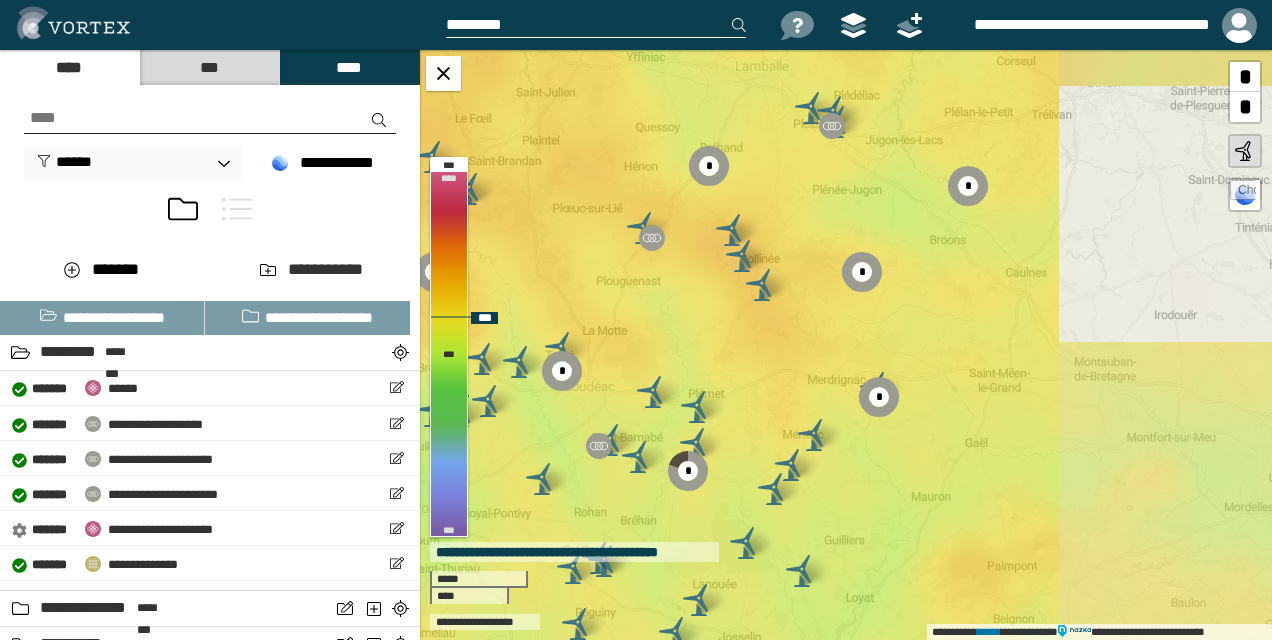 click on "**********" at bounding box center (846, 345) 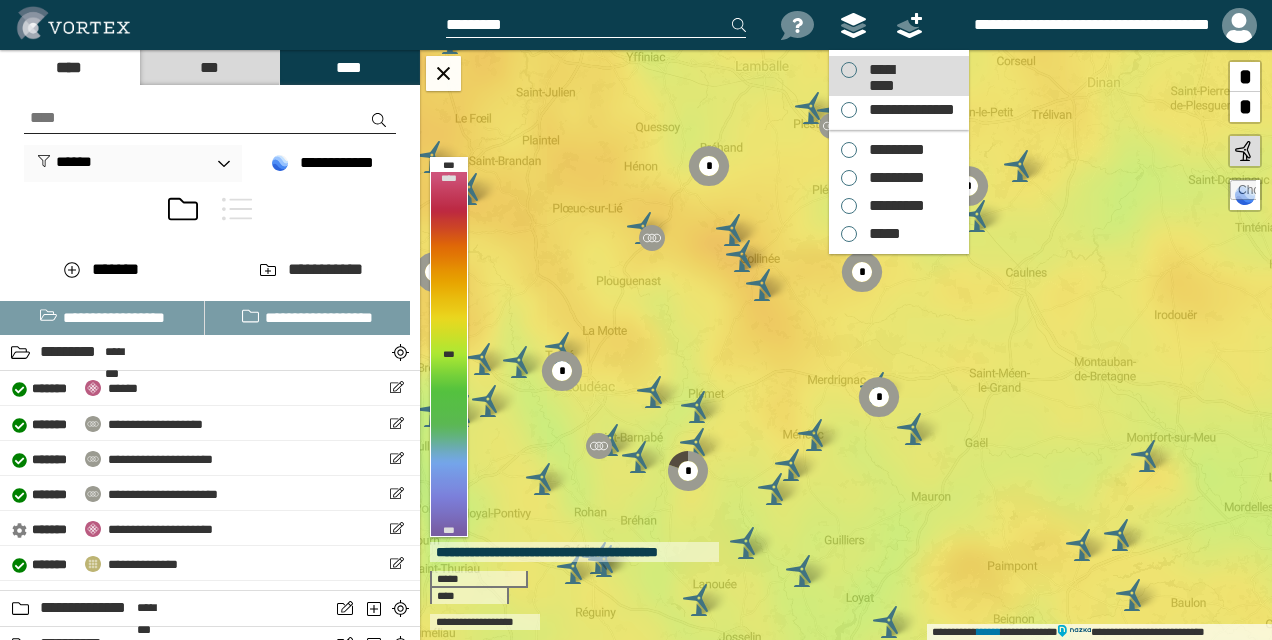 click on "*********" at bounding box center (881, 70) 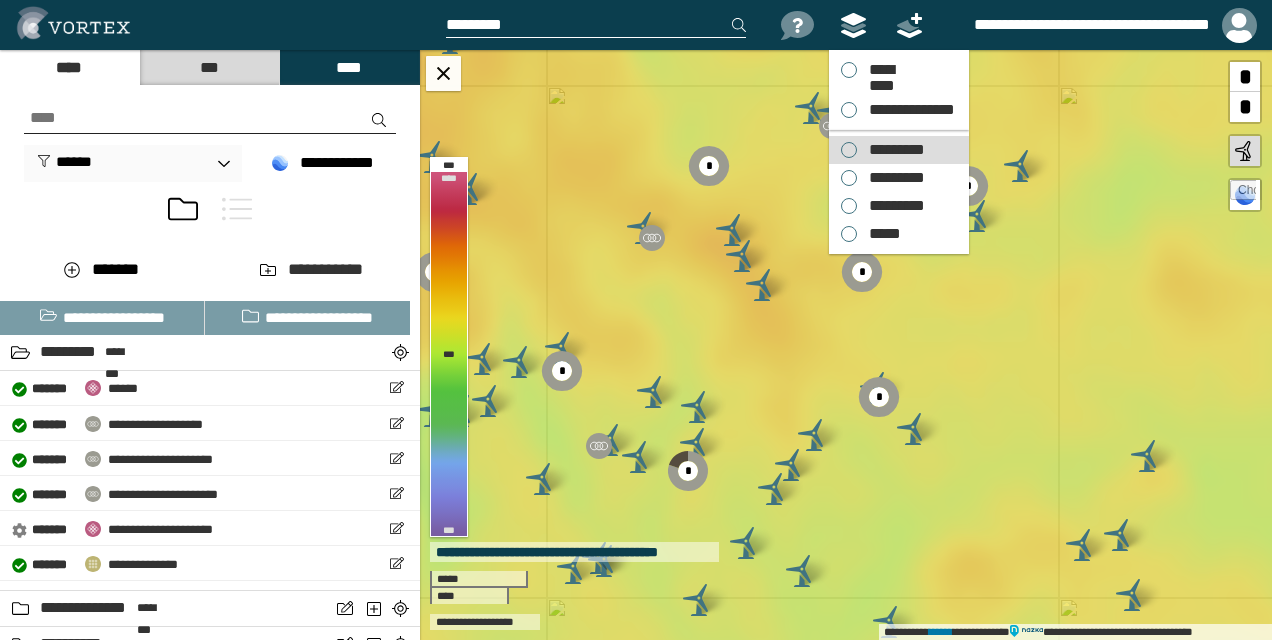 click on "*********" at bounding box center [892, 150] 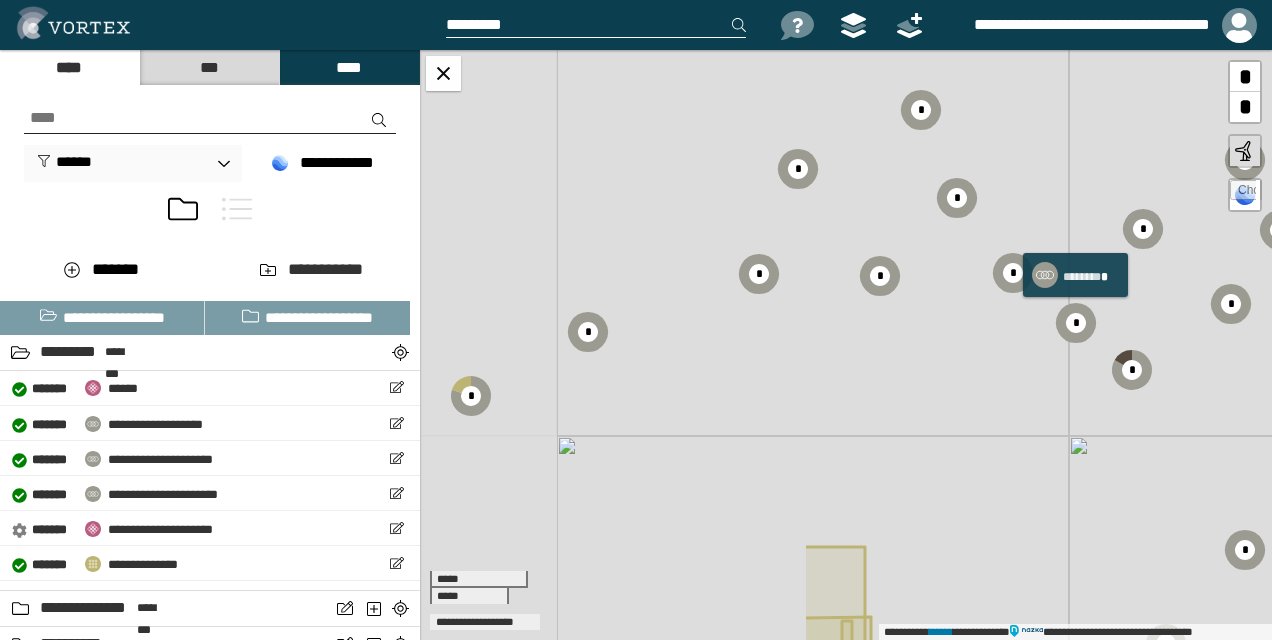drag, startPoint x: 595, startPoint y: 363, endPoint x: 1066, endPoint y: 331, distance: 472.0858 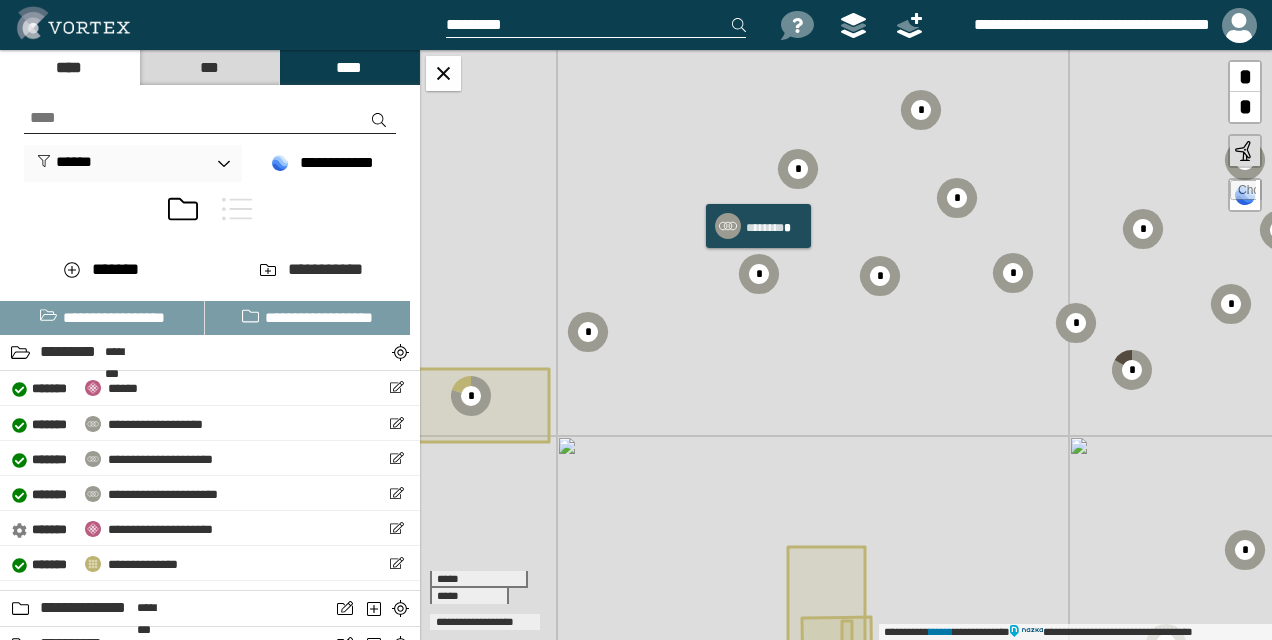 click 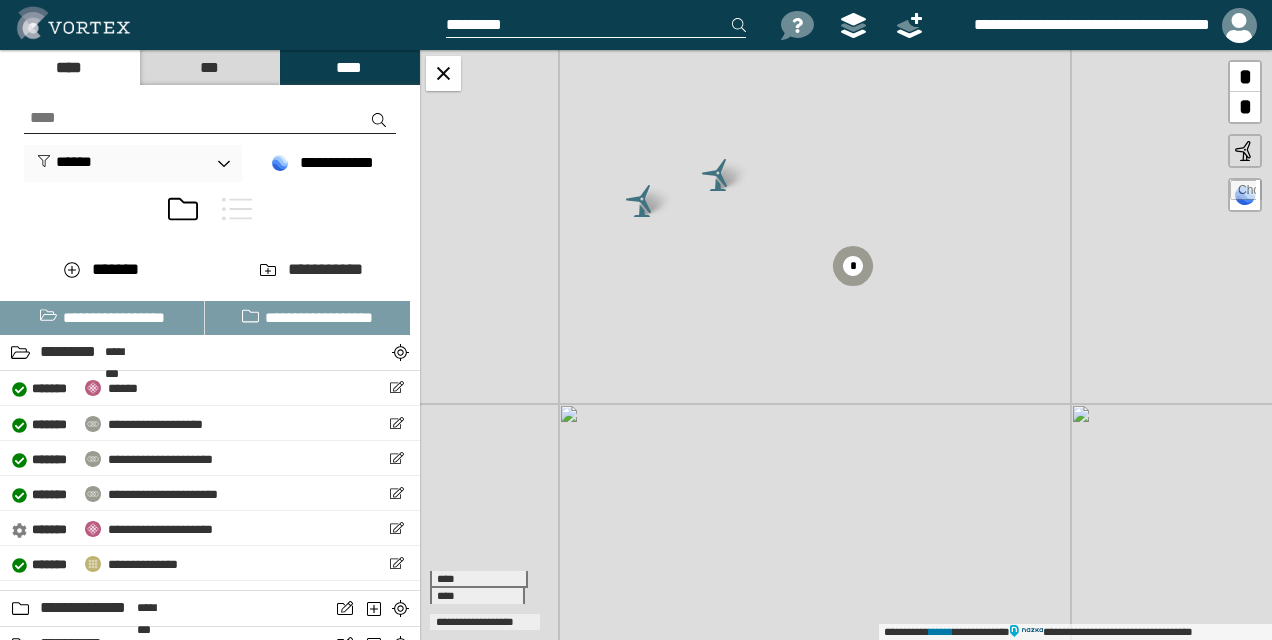 drag, startPoint x: 854, startPoint y: 300, endPoint x: 785, endPoint y: 374, distance: 101.17806 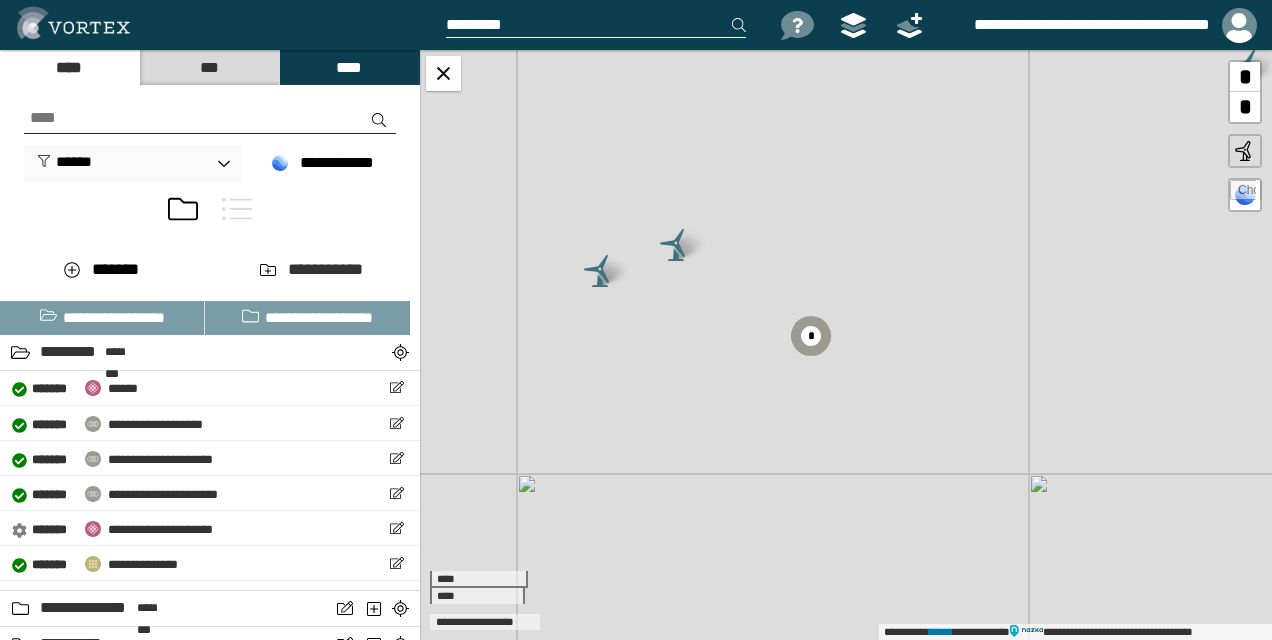 click at bounding box center (676, 245) 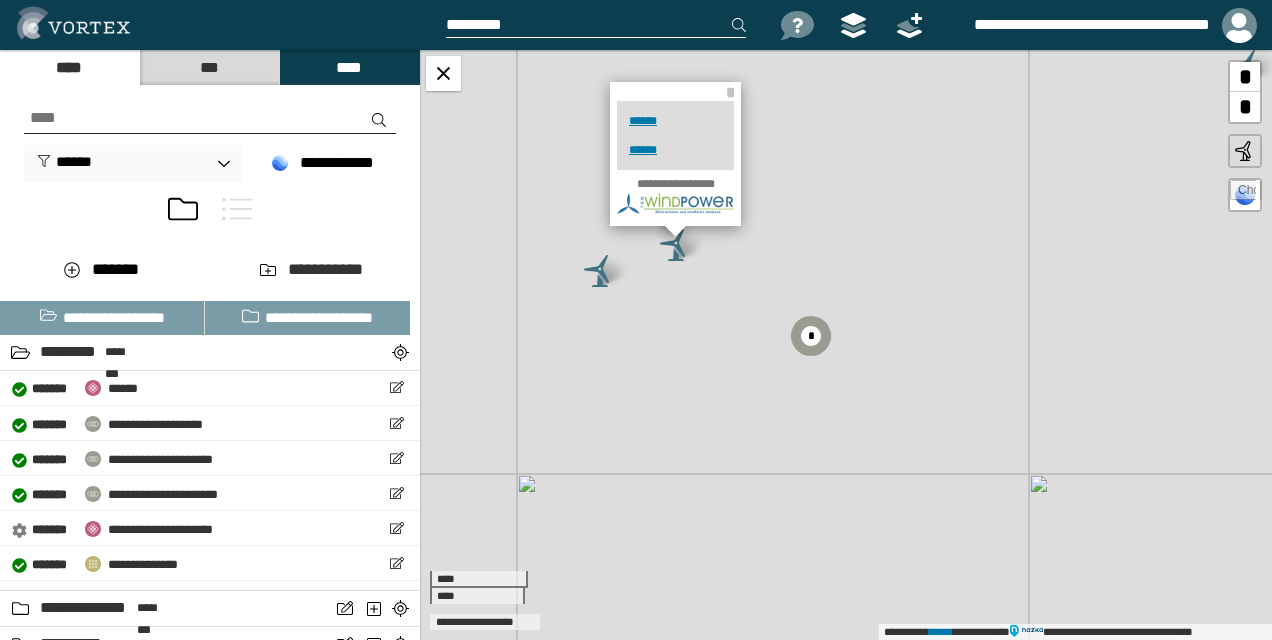 click at bounding box center [600, 271] 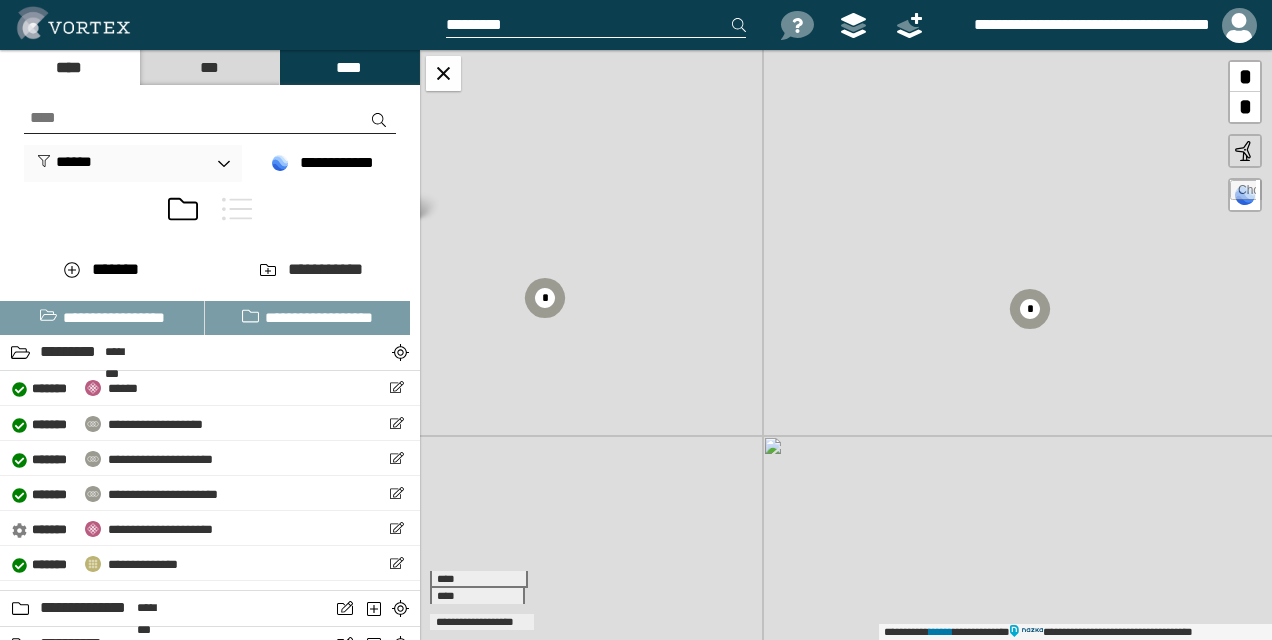 drag, startPoint x: 956, startPoint y: 433, endPoint x: 676, endPoint y: 400, distance: 281.93793 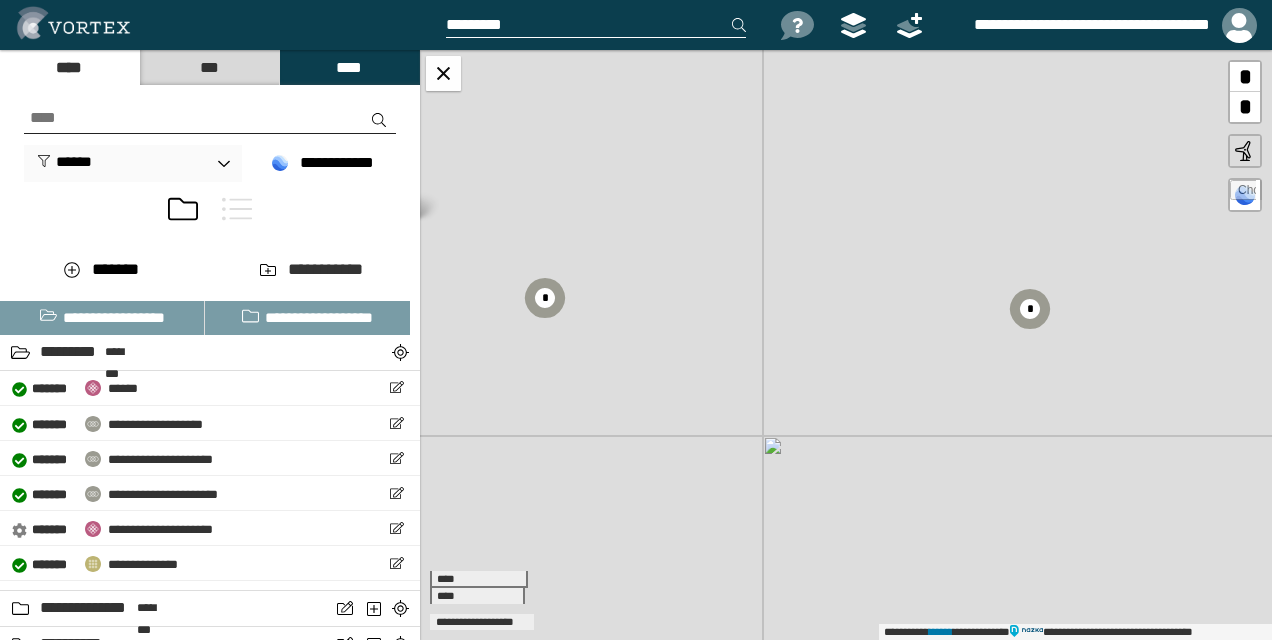 click on "**********" at bounding box center (846, 345) 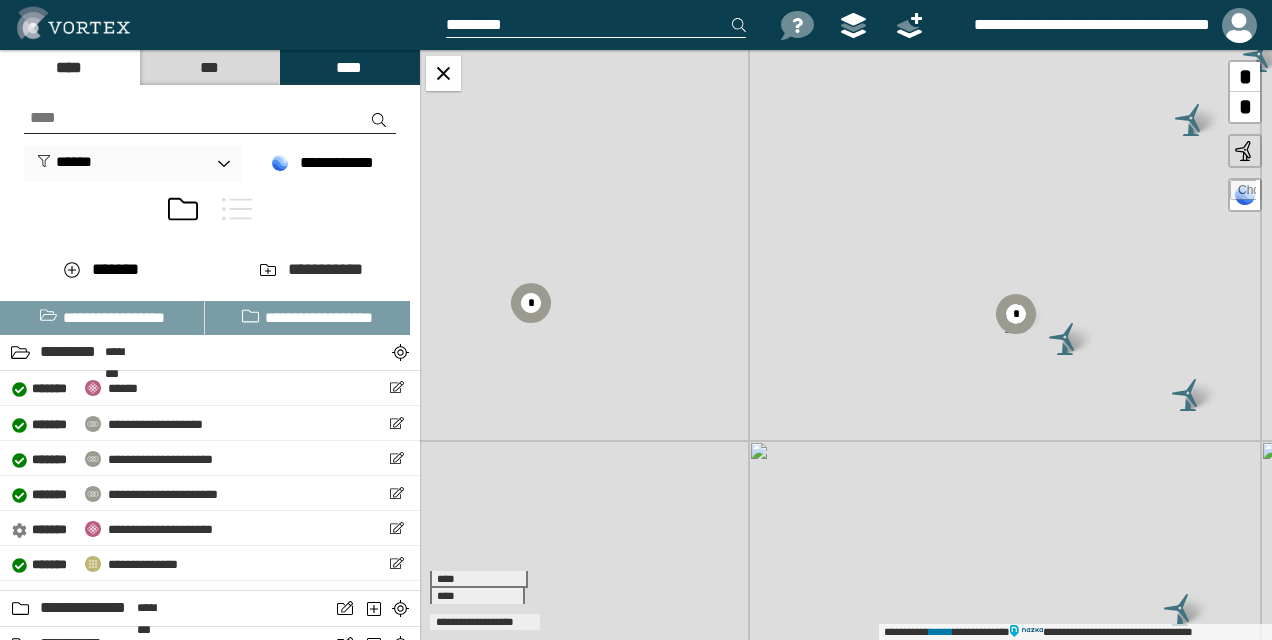 click at bounding box center (1065, 339) 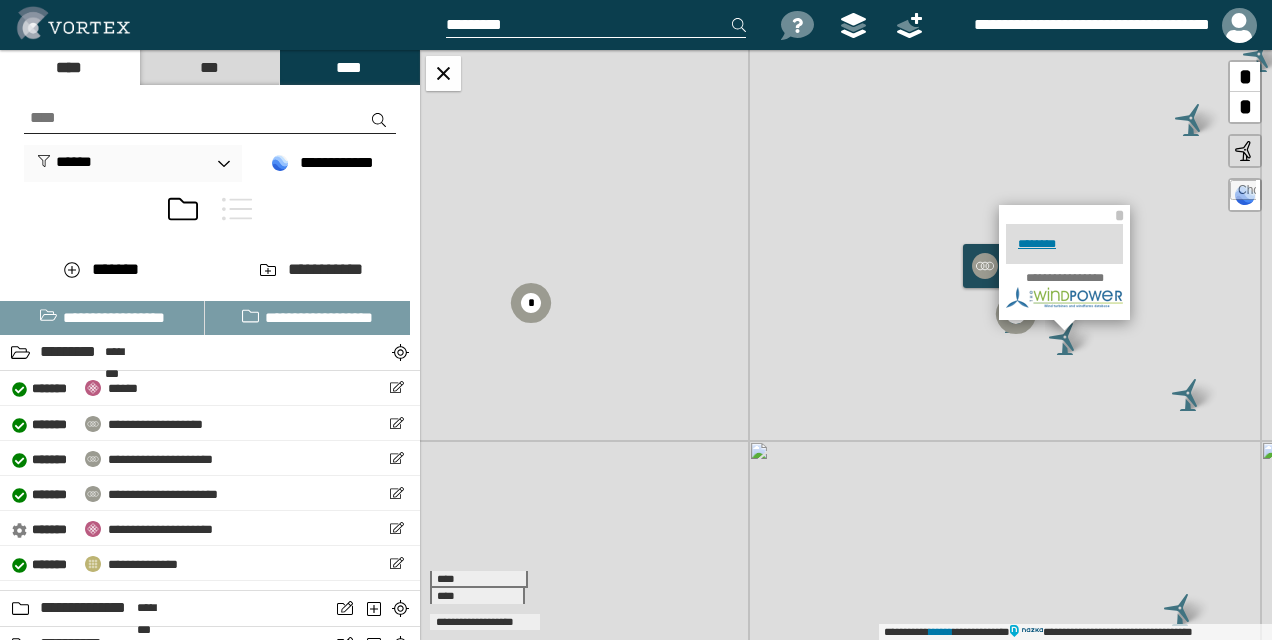 click 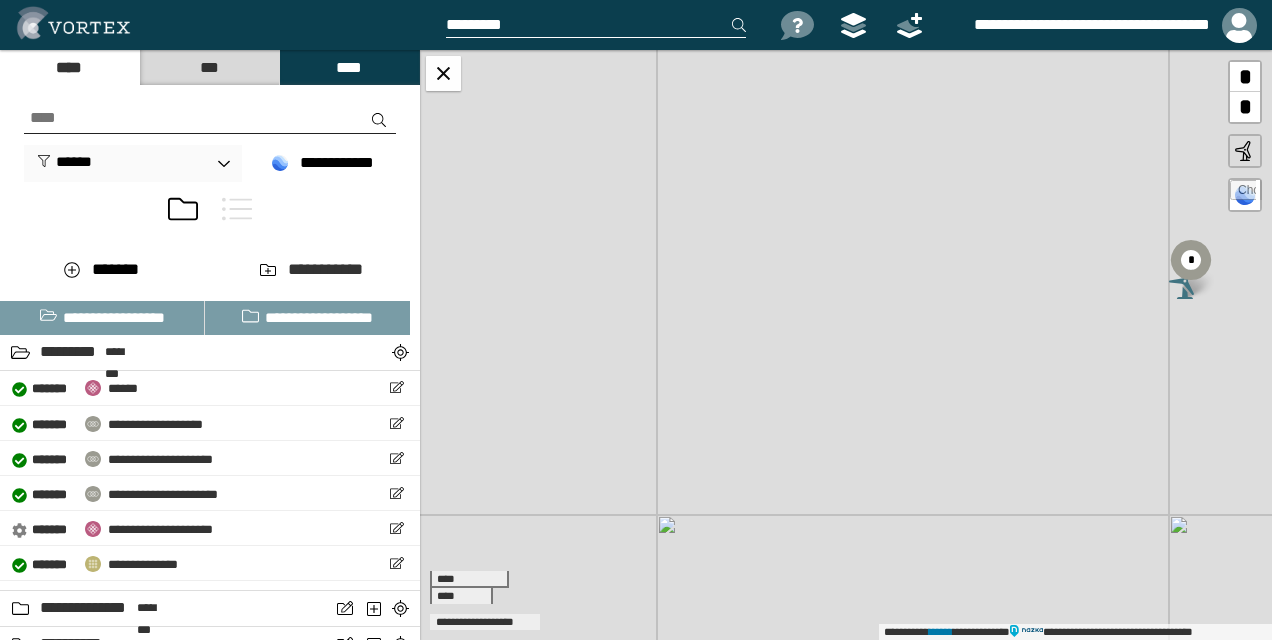 click at bounding box center (596, 25) 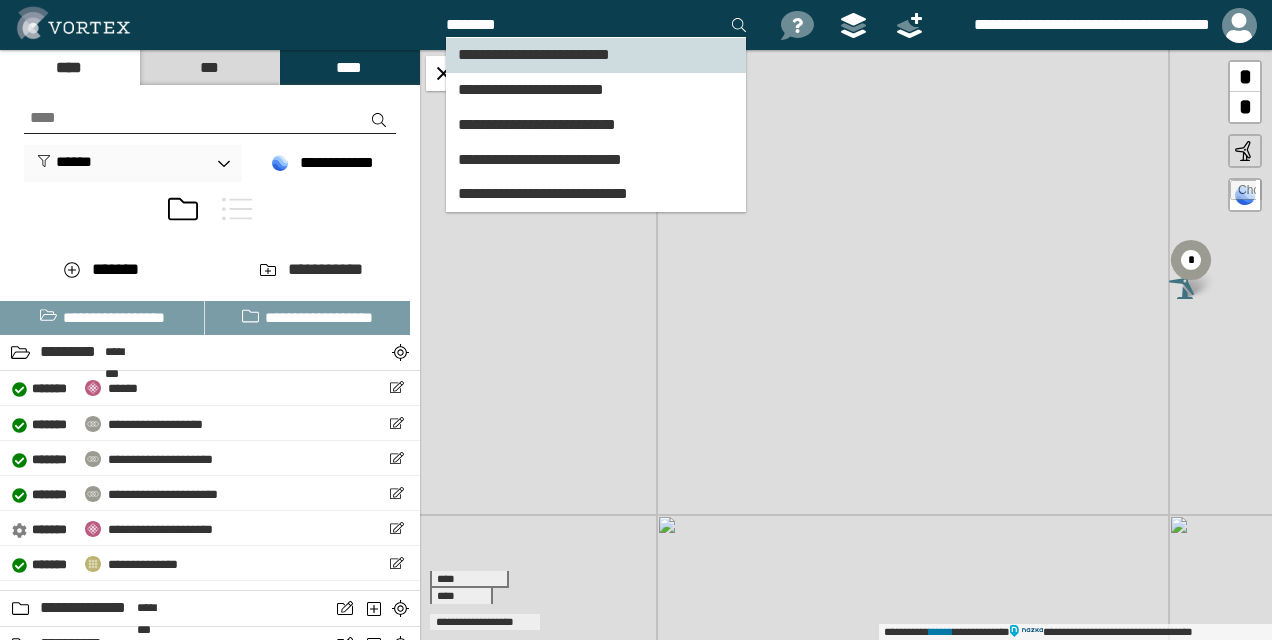 type on "********" 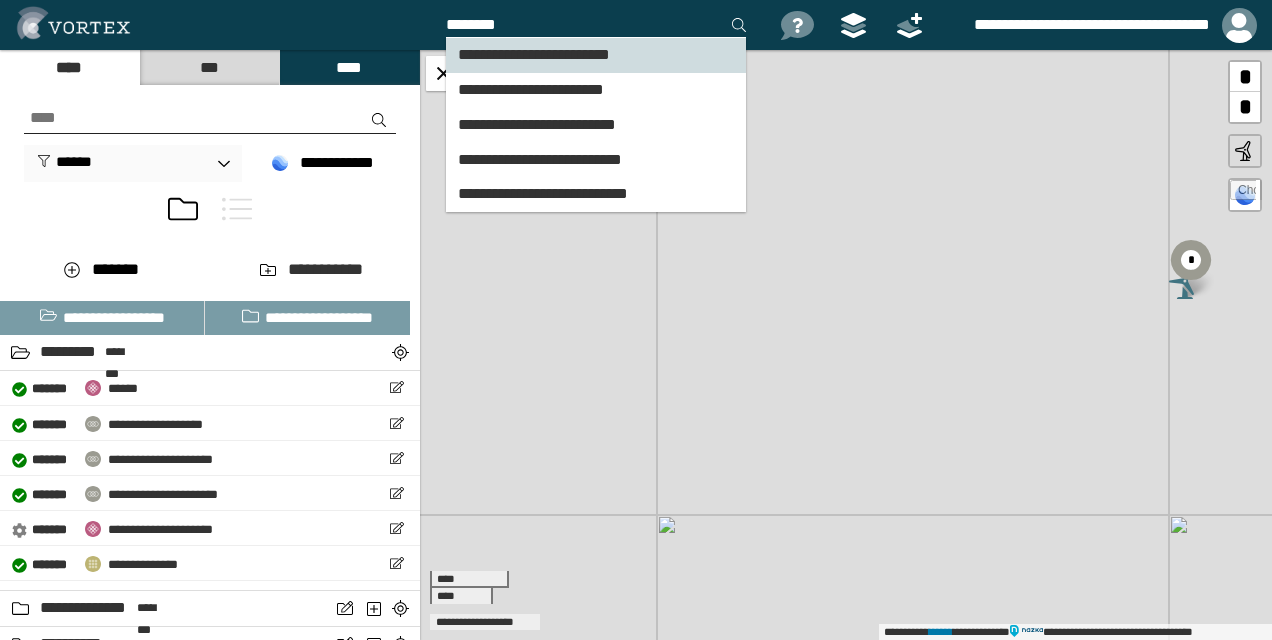 click on "**********" at bounding box center [596, 55] 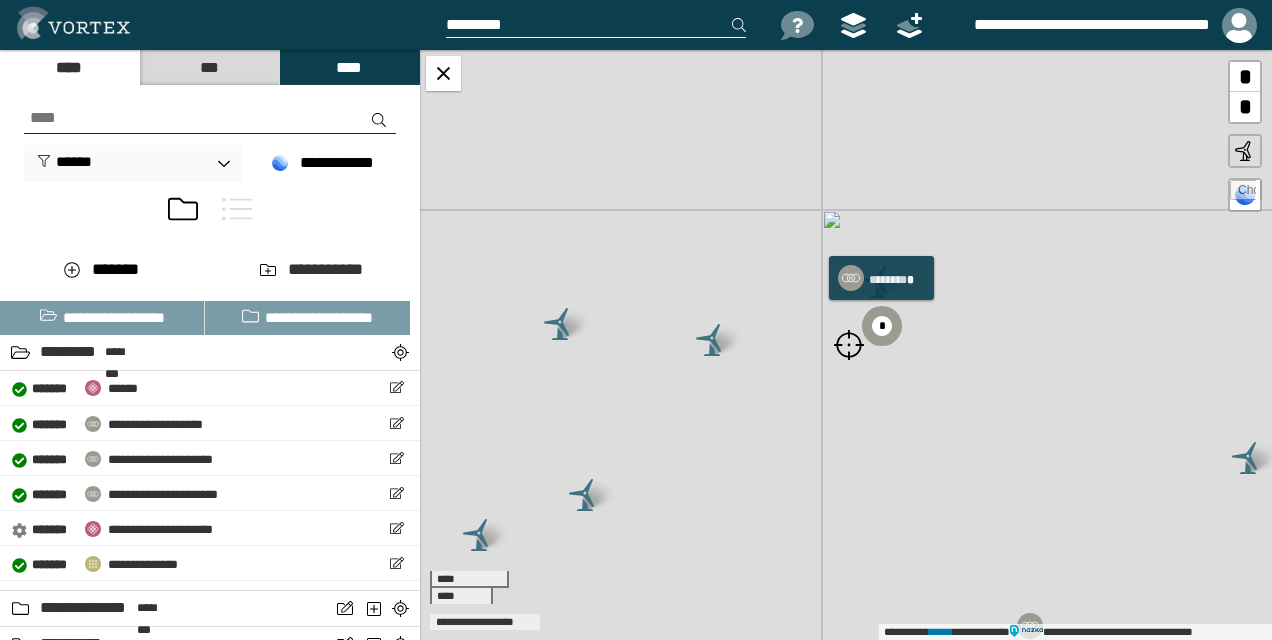 click 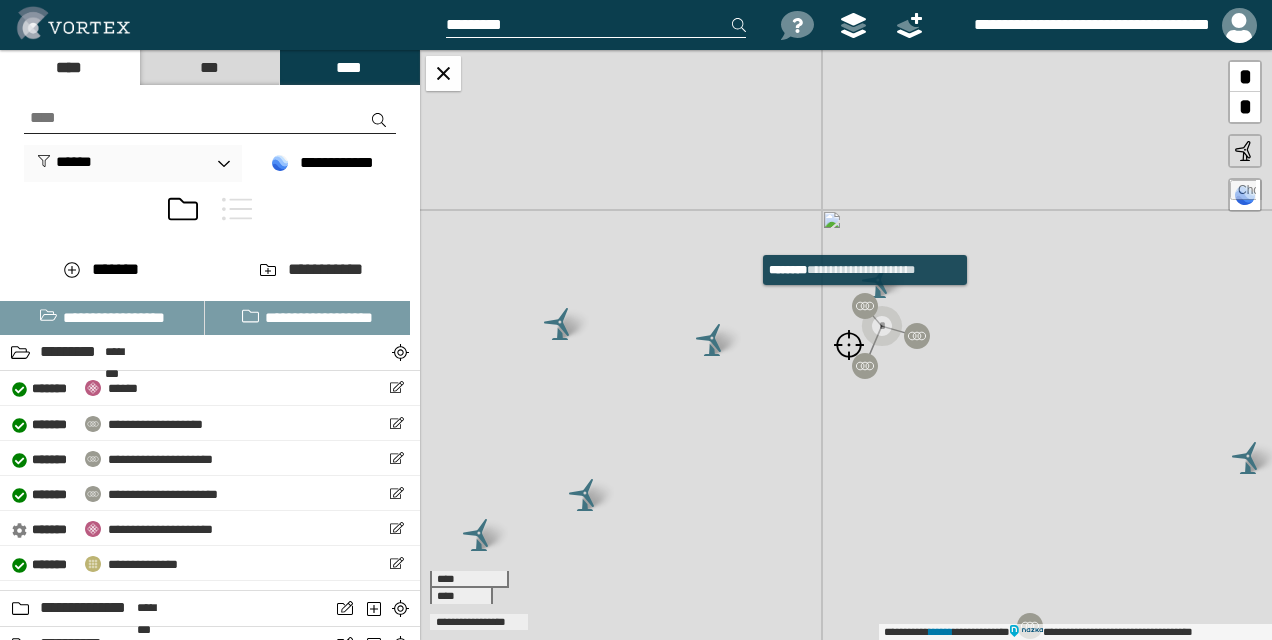 click at bounding box center [865, 306] 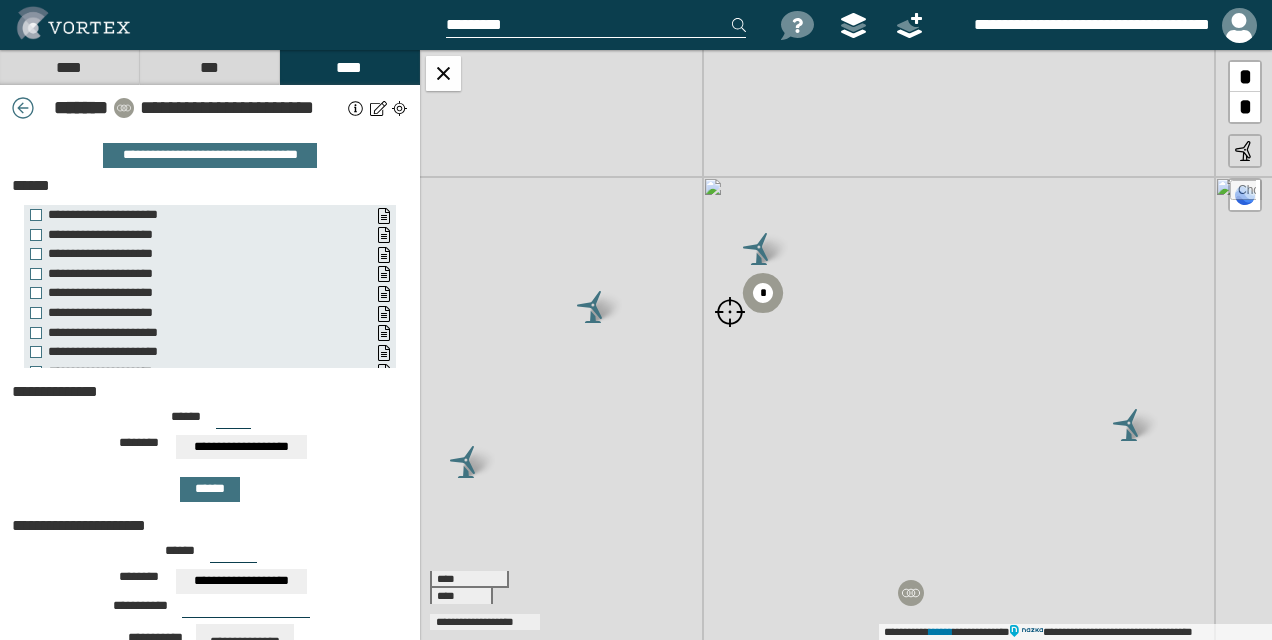 drag, startPoint x: 636, startPoint y: 446, endPoint x: 671, endPoint y: 372, distance: 81.859634 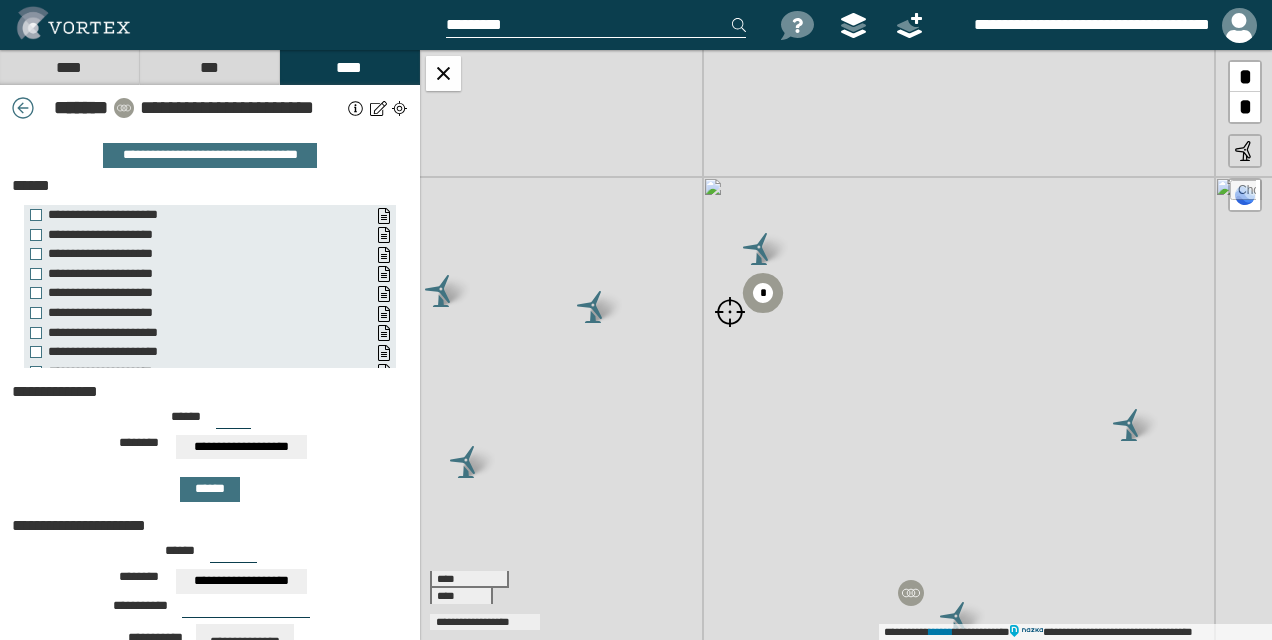 click at bounding box center [593, 307] 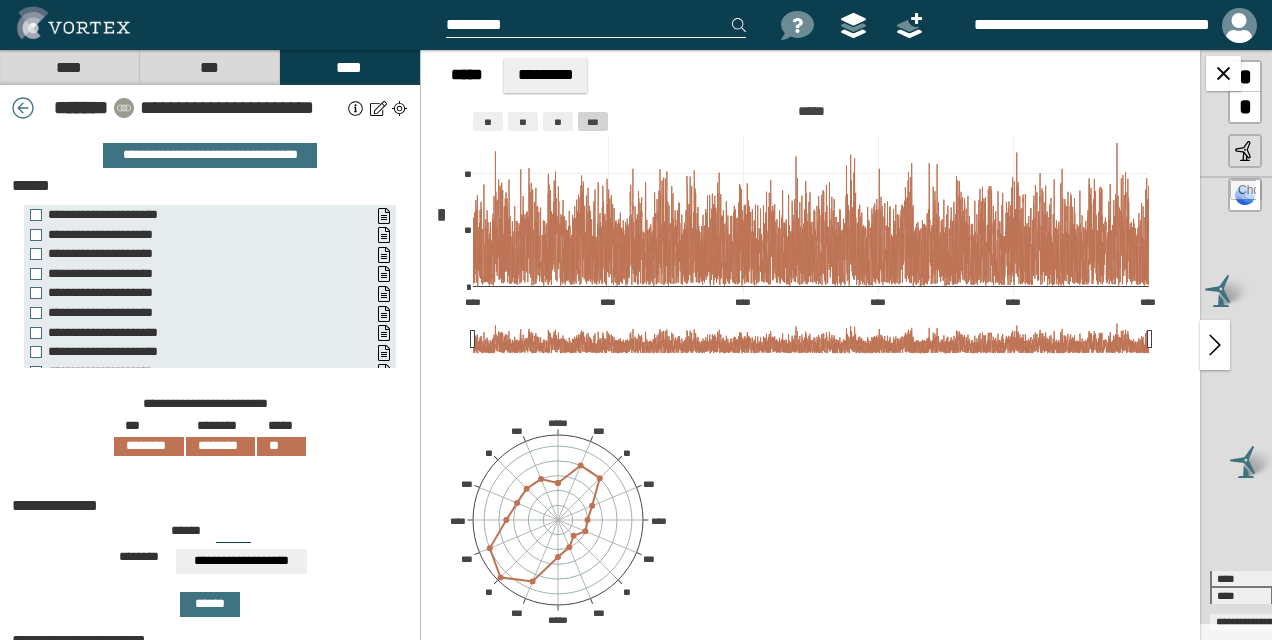 click on "**********" at bounding box center [636, 345] 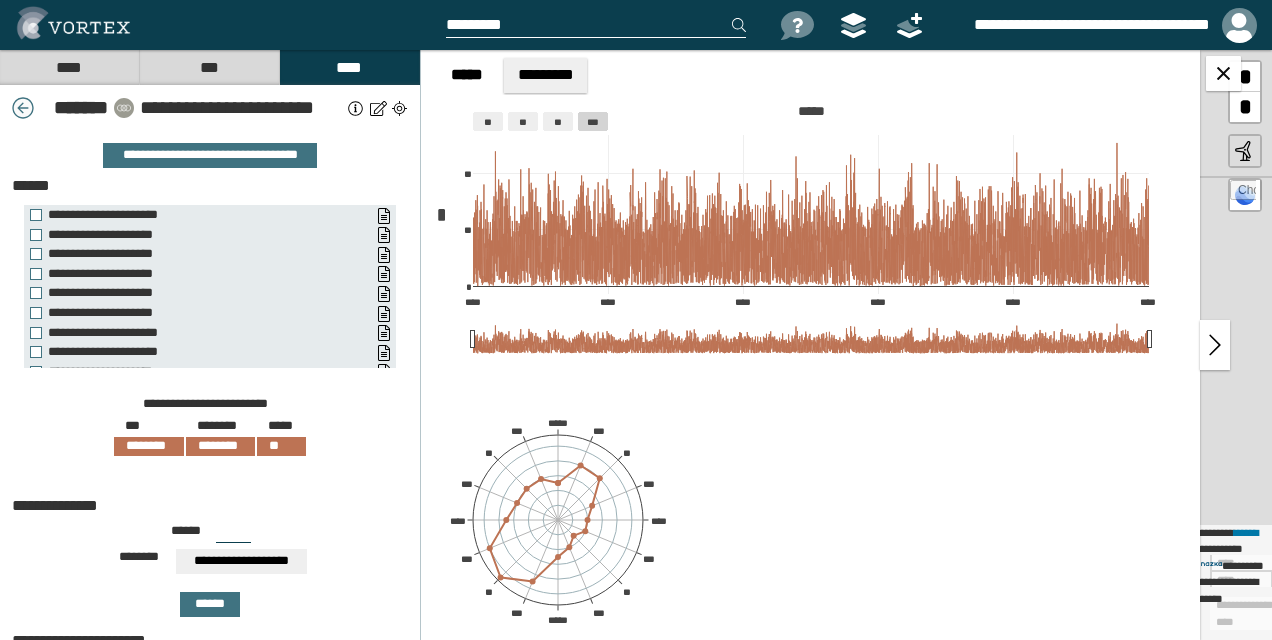 click at bounding box center [23, 108] 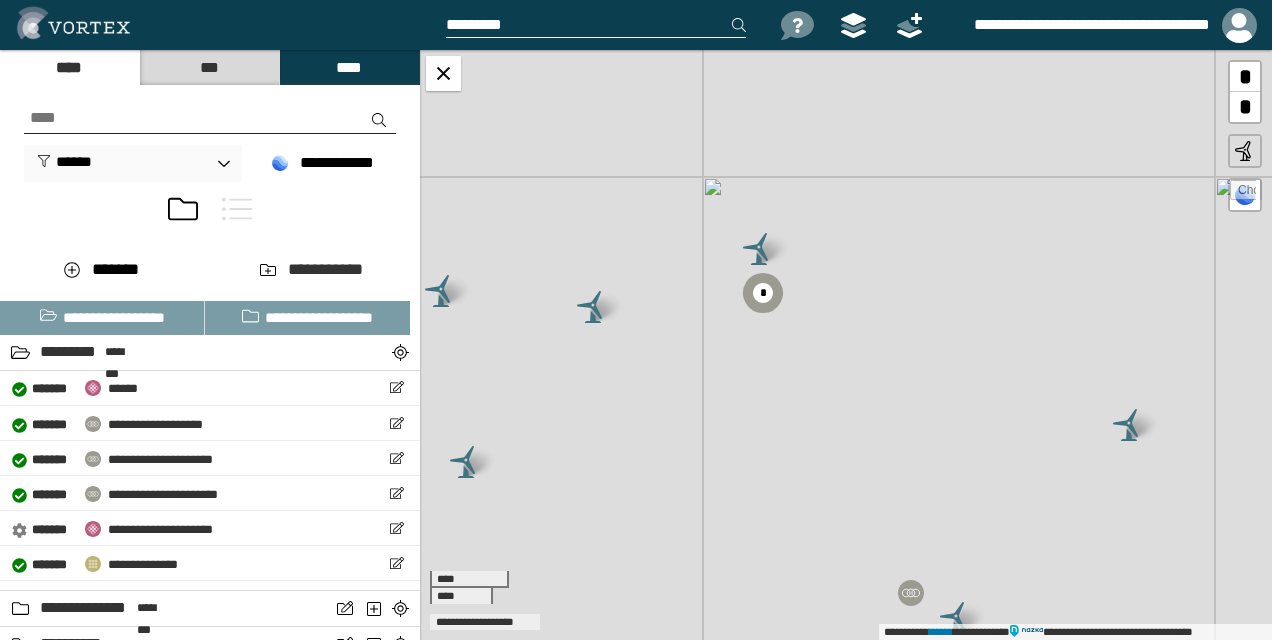 click at bounding box center (593, 307) 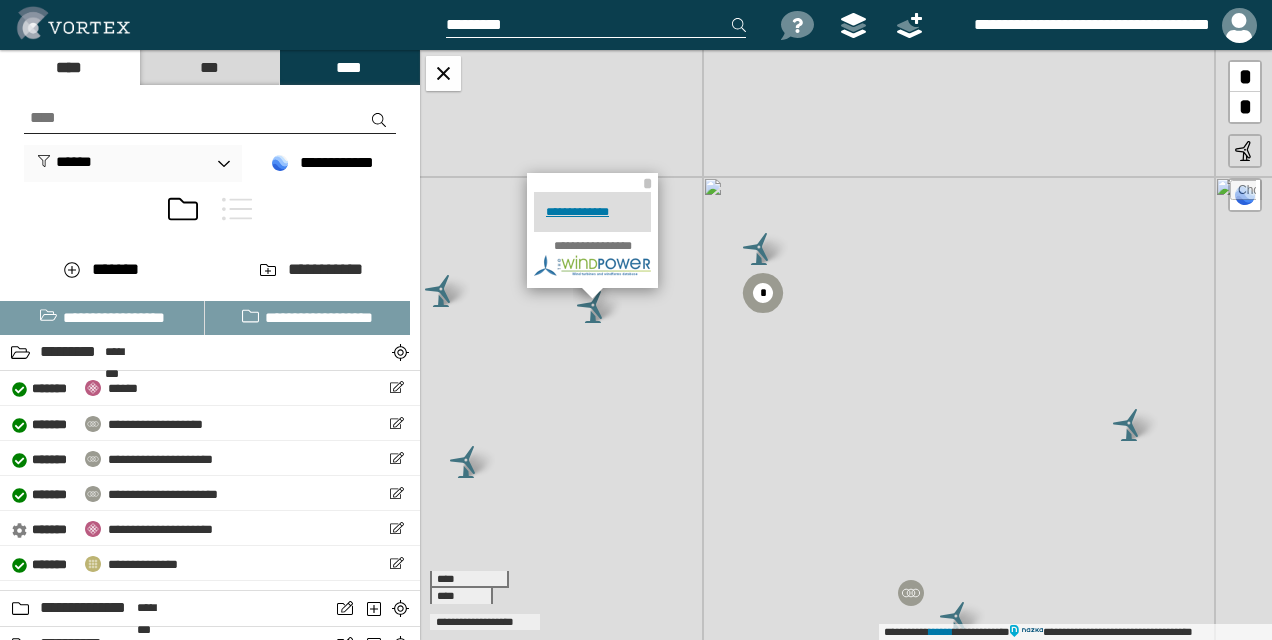 click at bounding box center [441, 291] 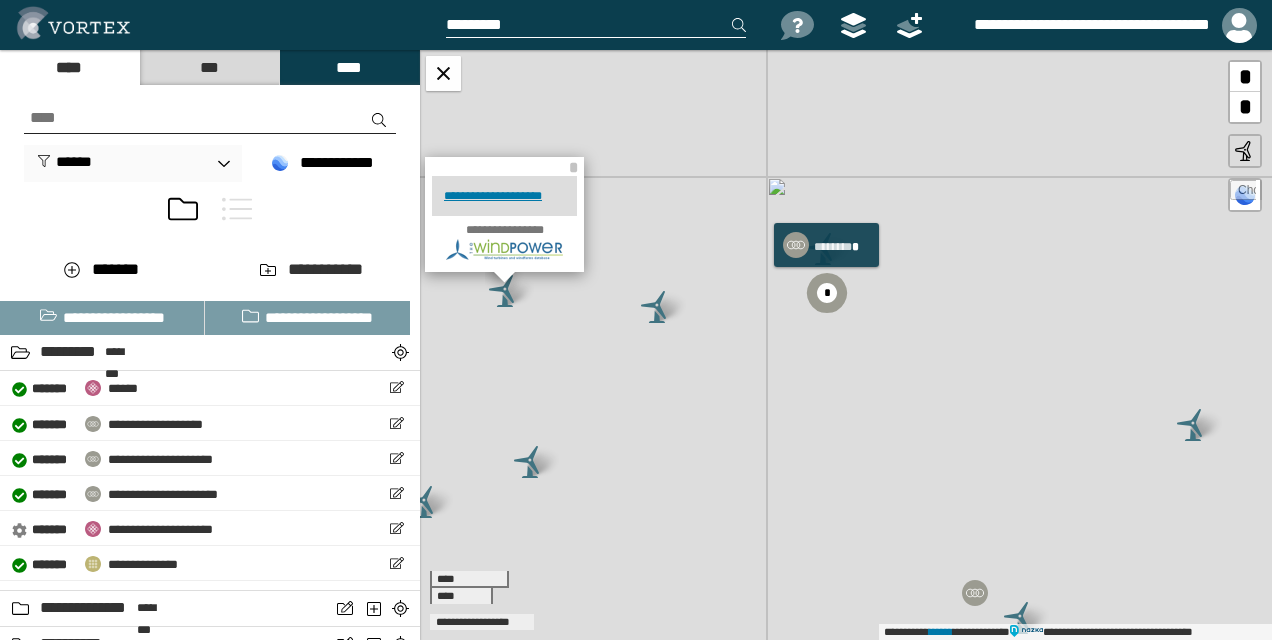 click 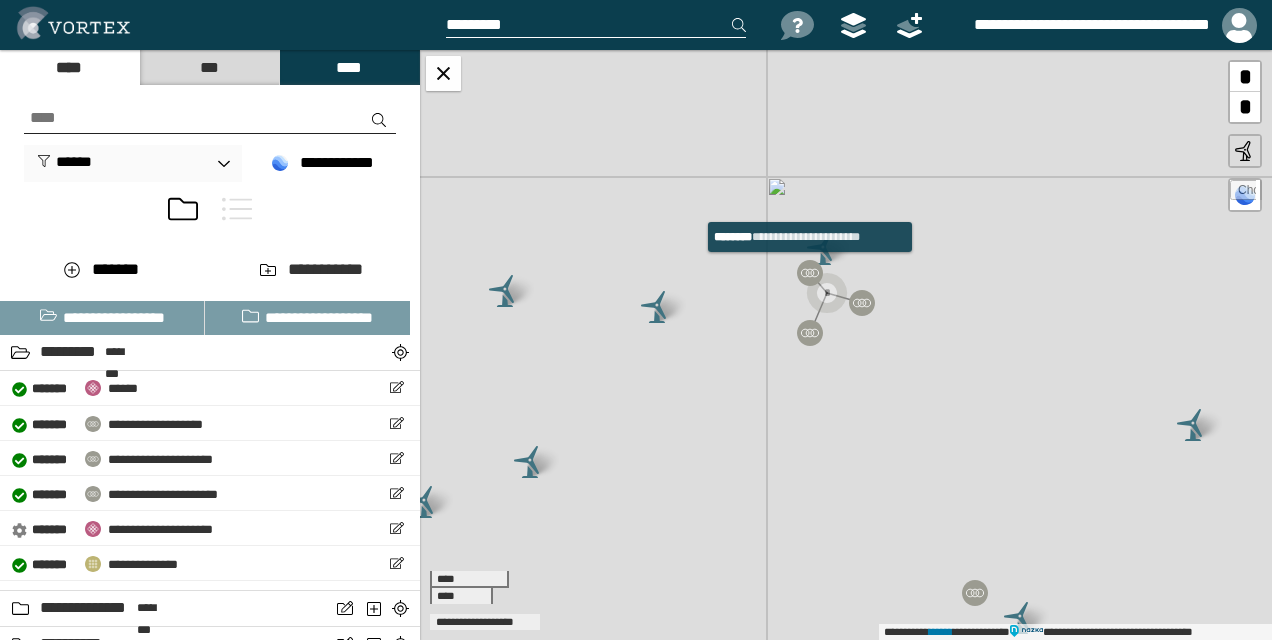 click at bounding box center [810, 273] 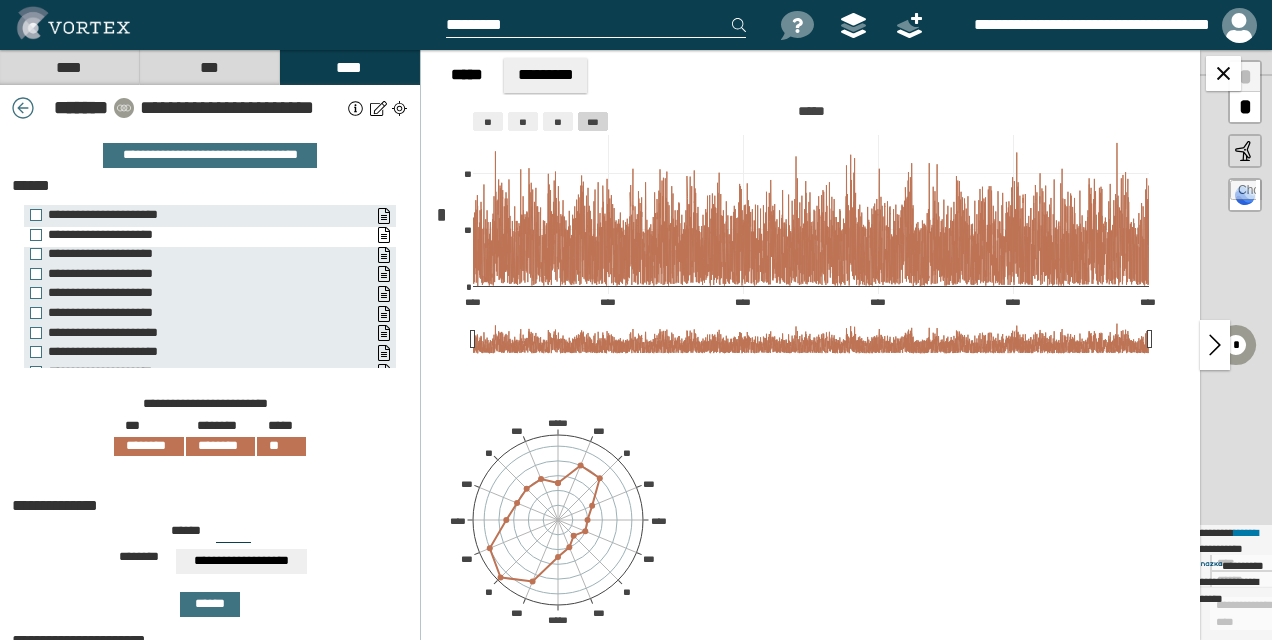 click on "**********" at bounding box center (190, 235) 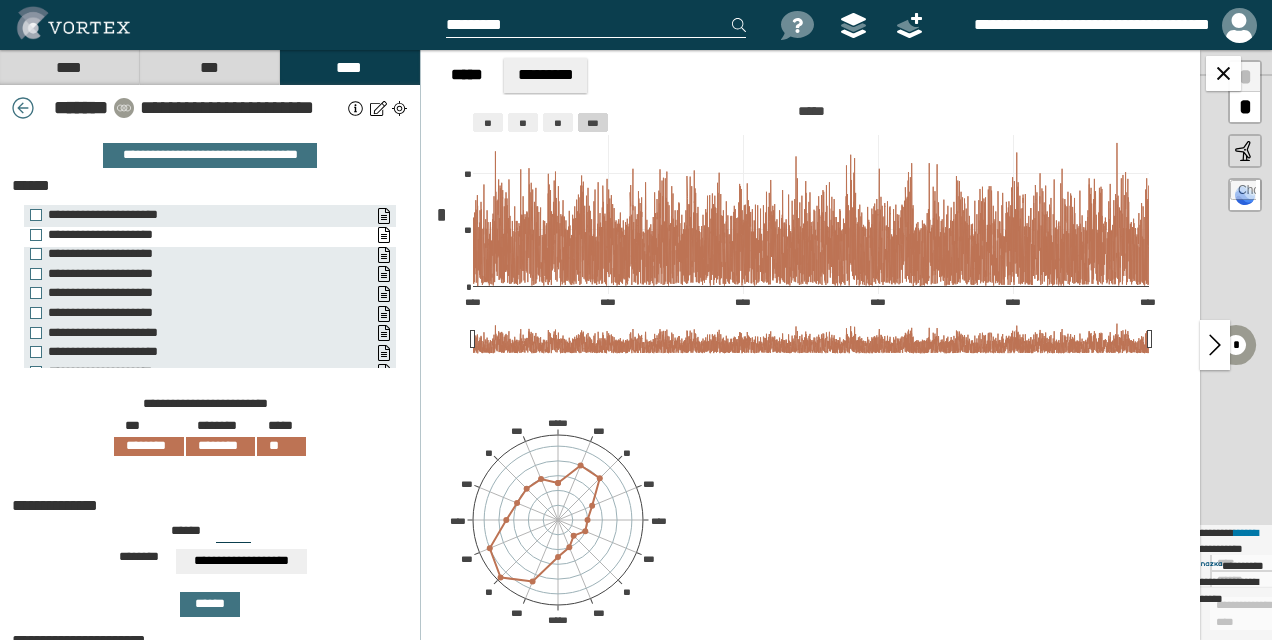 click on "**********" at bounding box center (190, 235) 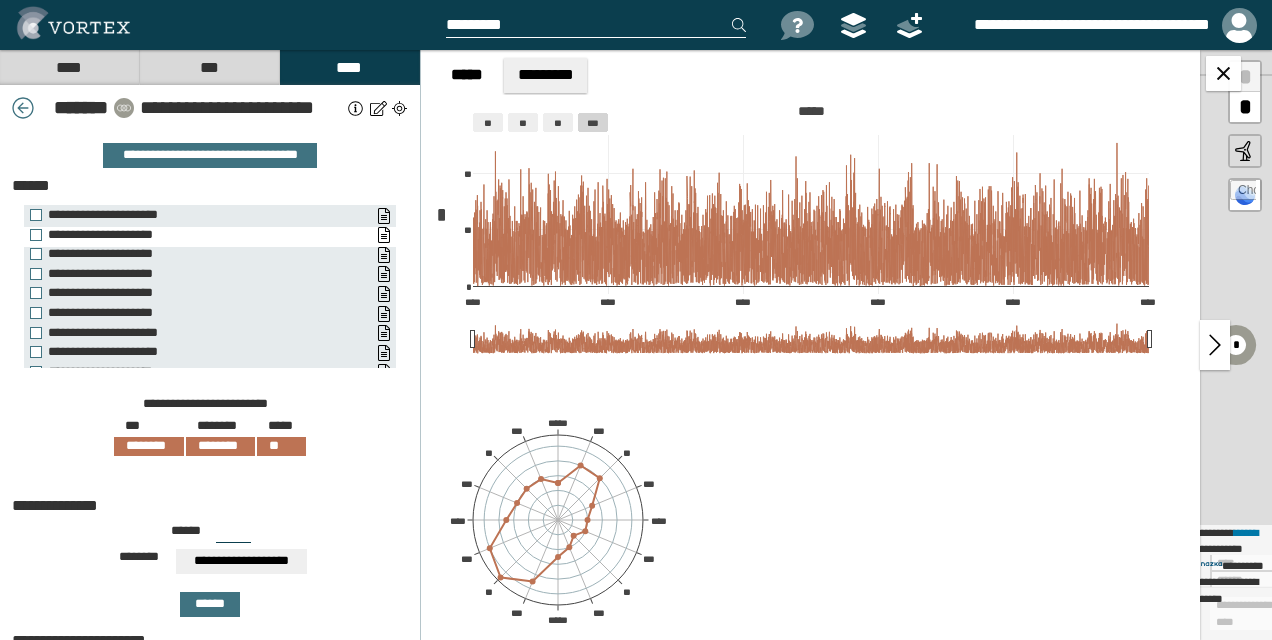 click on "**********" at bounding box center [190, 235] 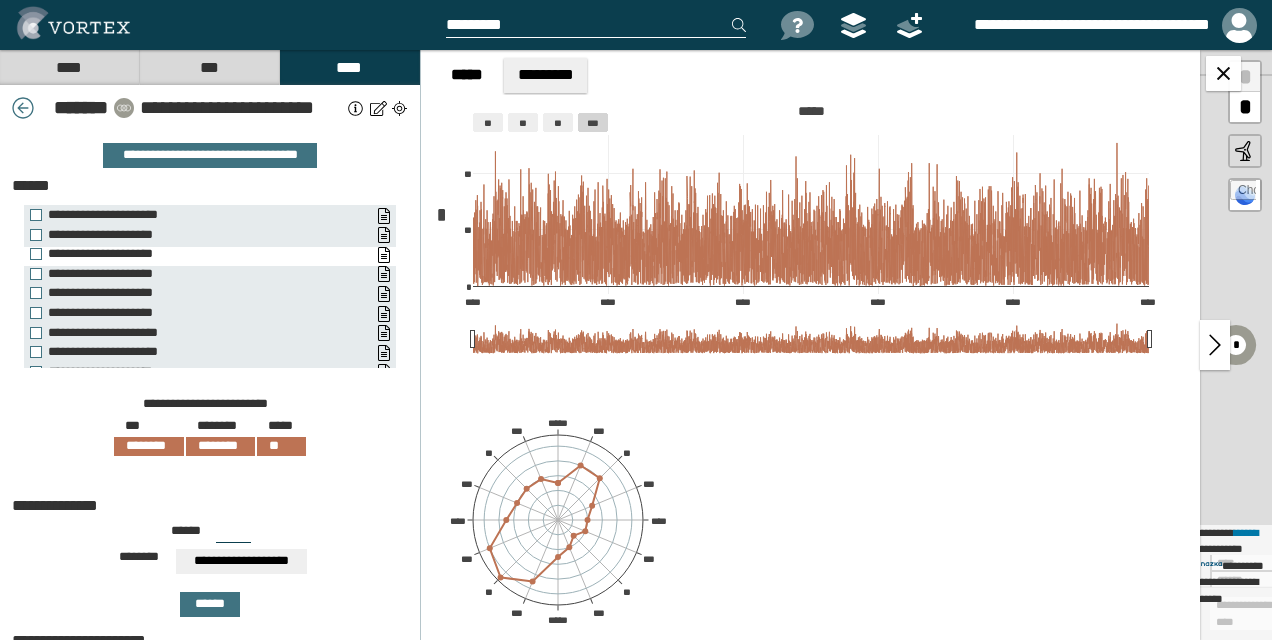 click on "**********" at bounding box center [190, 235] 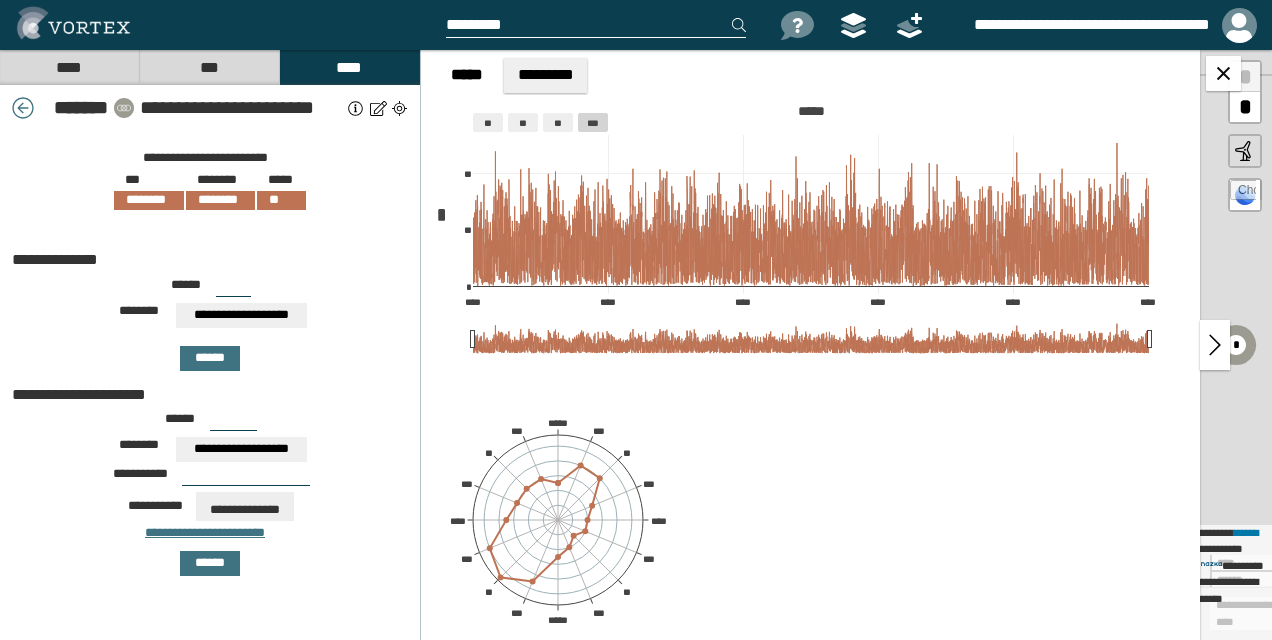 scroll, scrollTop: 0, scrollLeft: 0, axis: both 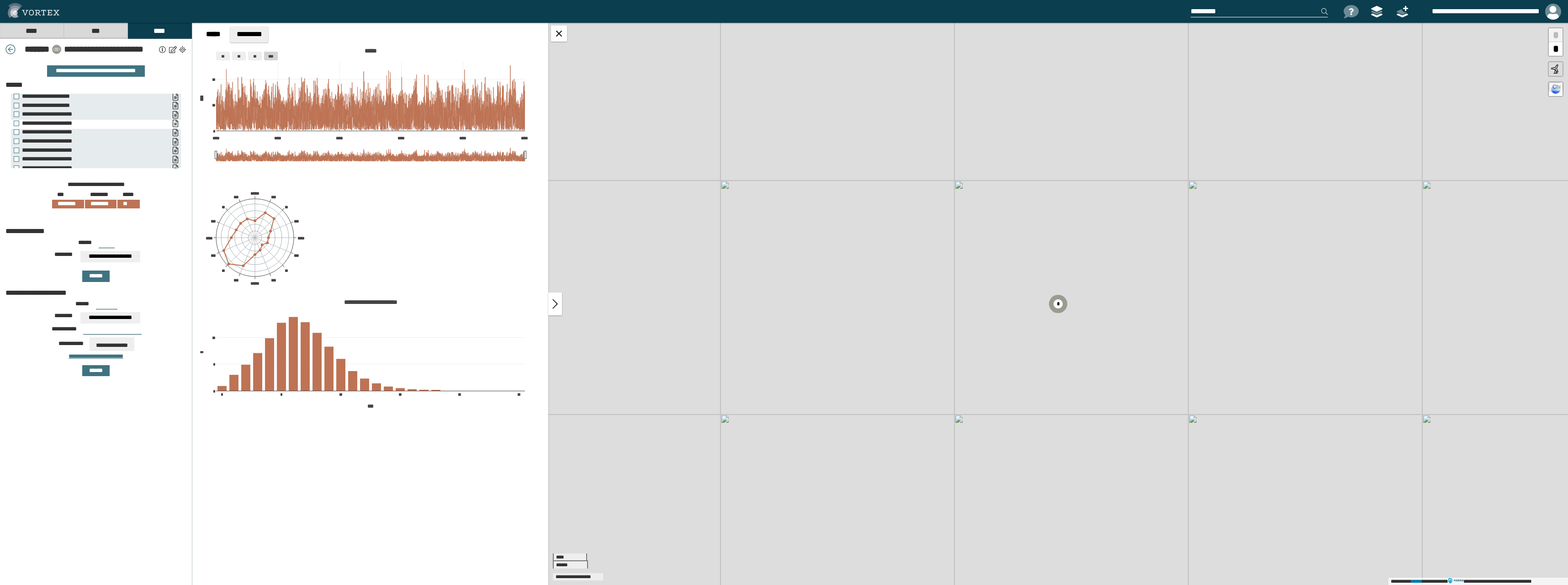 click on "**********" at bounding box center (89, 123) 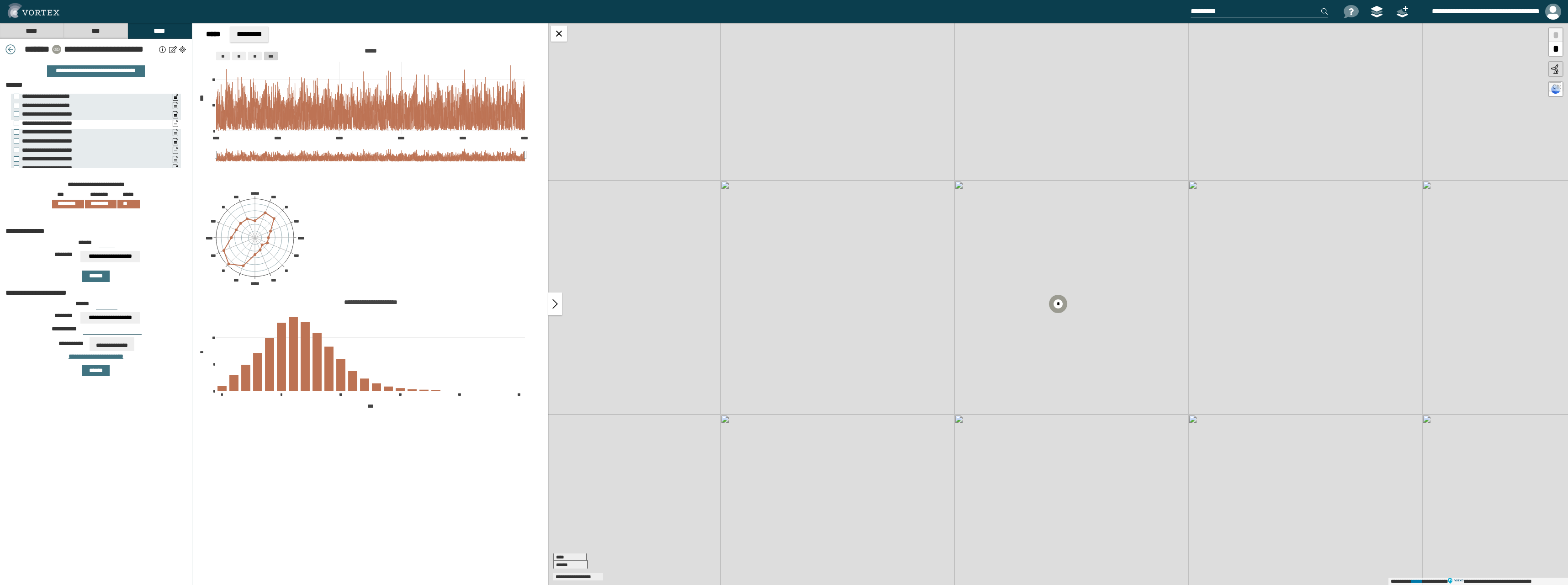click on "**********" at bounding box center (89, 123) 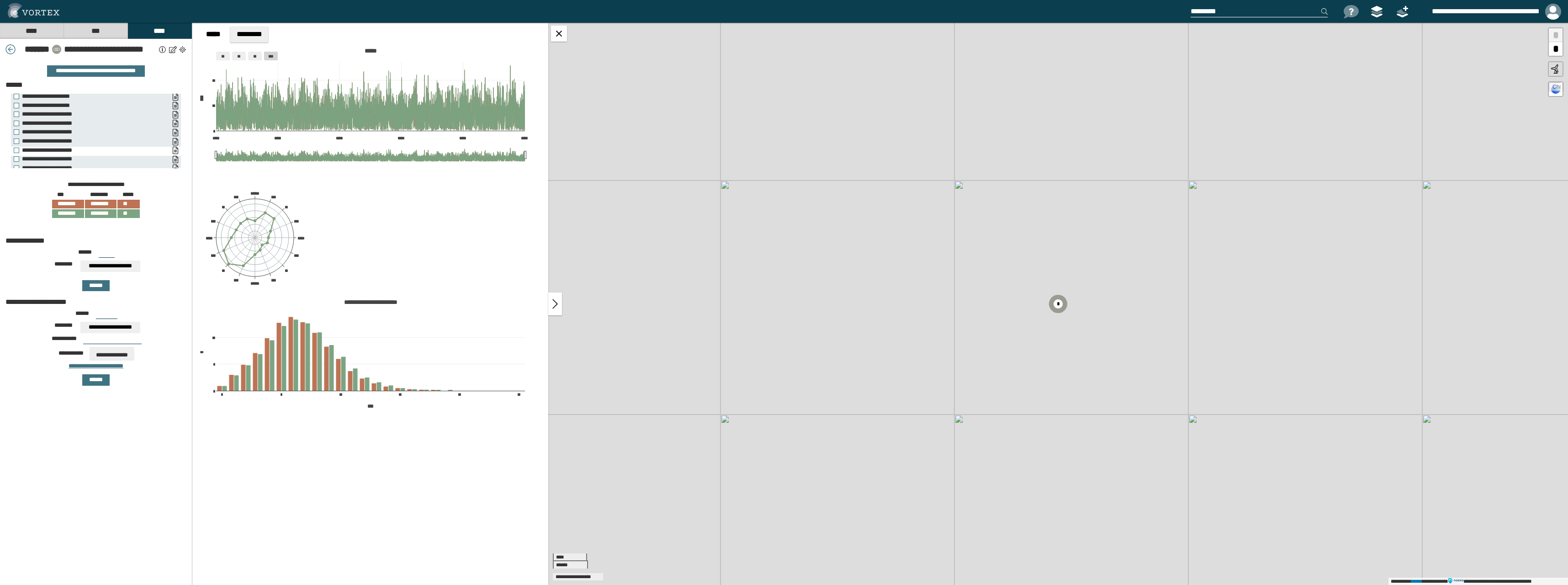 click on "**********" at bounding box center (89, 106) 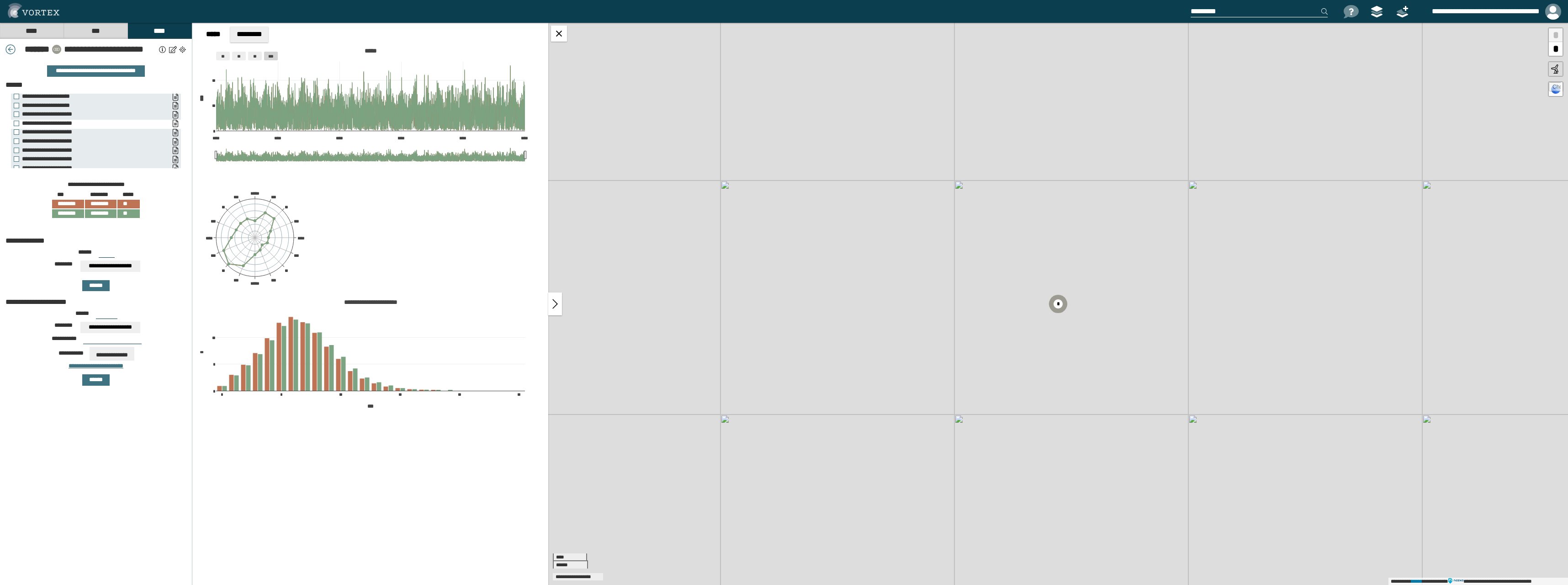 scroll, scrollTop: 46, scrollLeft: 0, axis: vertical 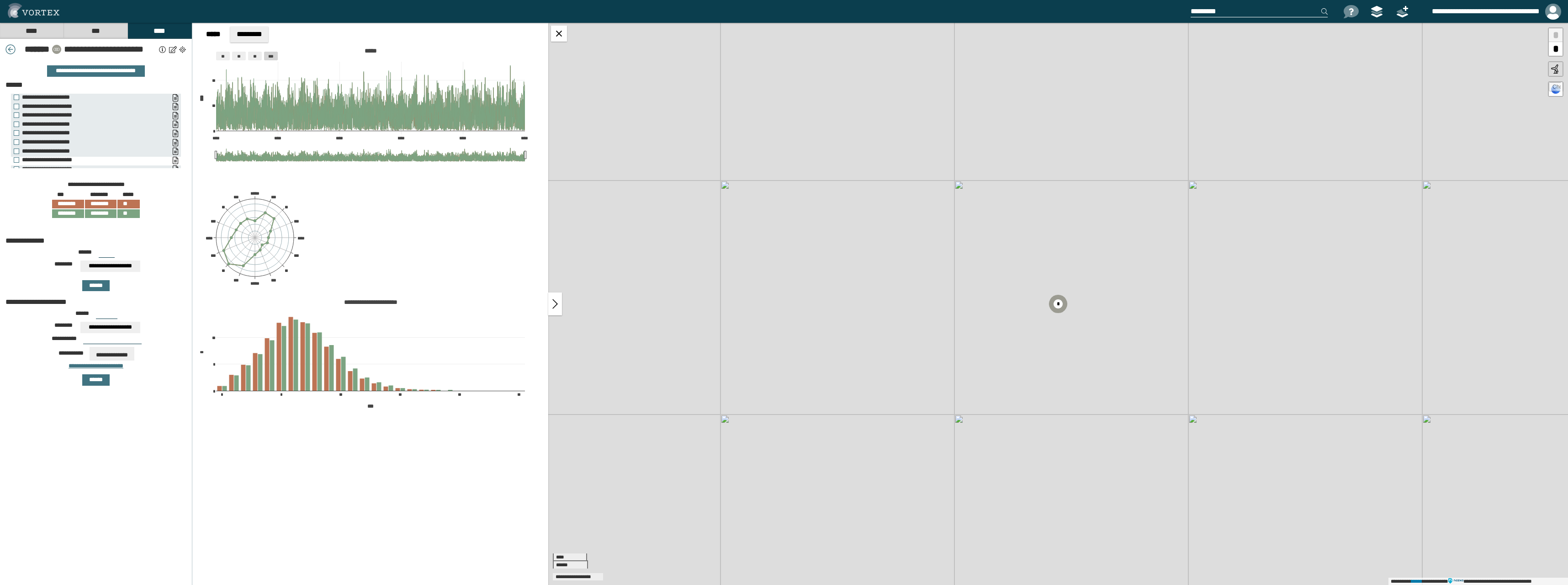 click on "**********" at bounding box center [89, 160] 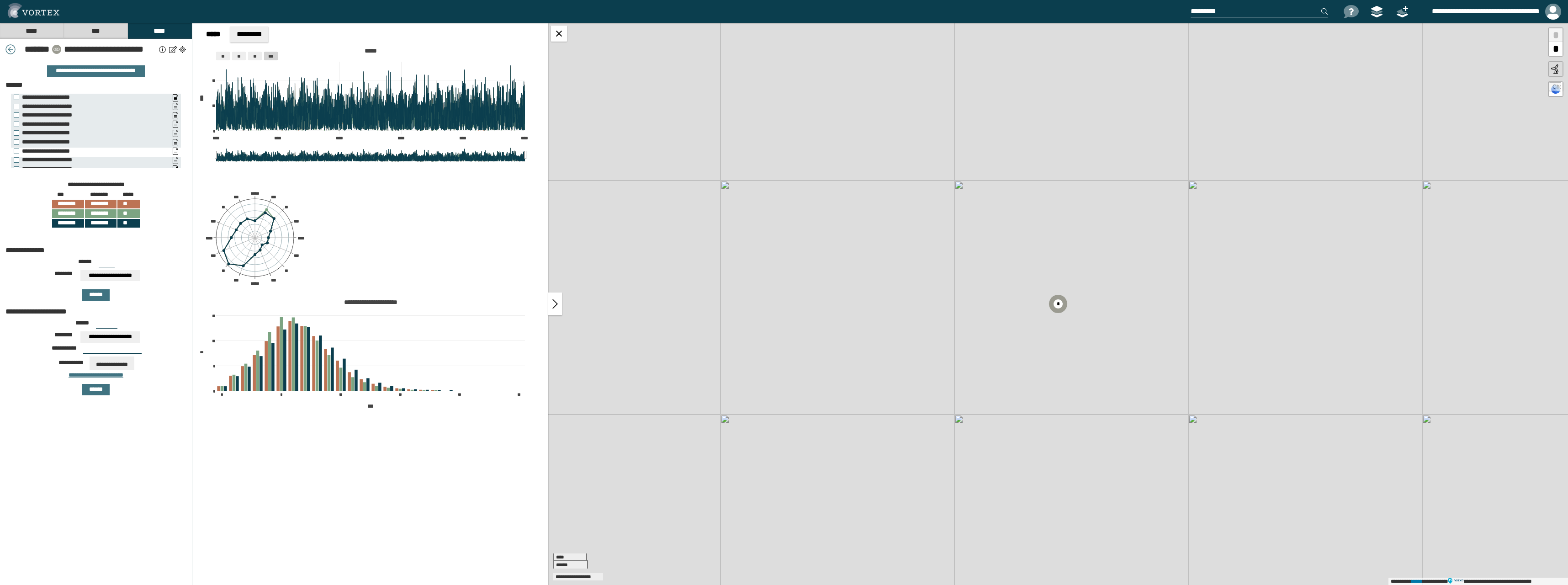 click on "**********" at bounding box center (89, 151) 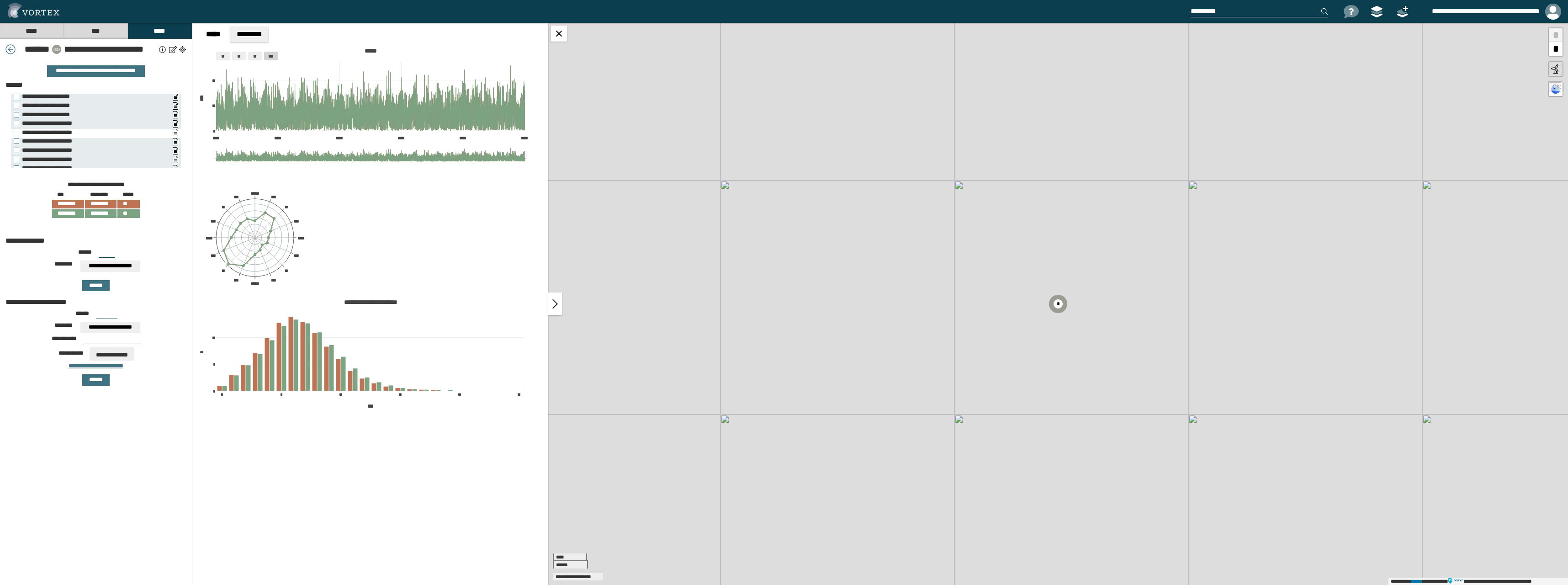 scroll, scrollTop: 91, scrollLeft: 0, axis: vertical 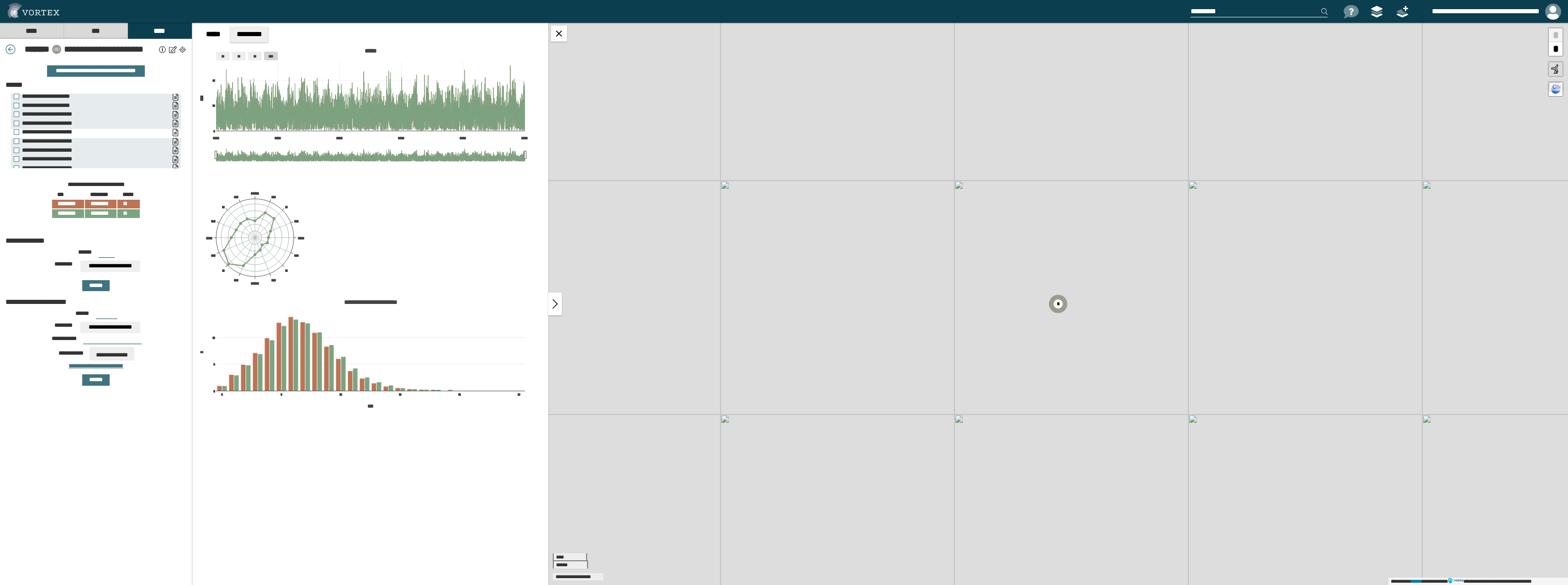 click on "**********" at bounding box center (89, 132) 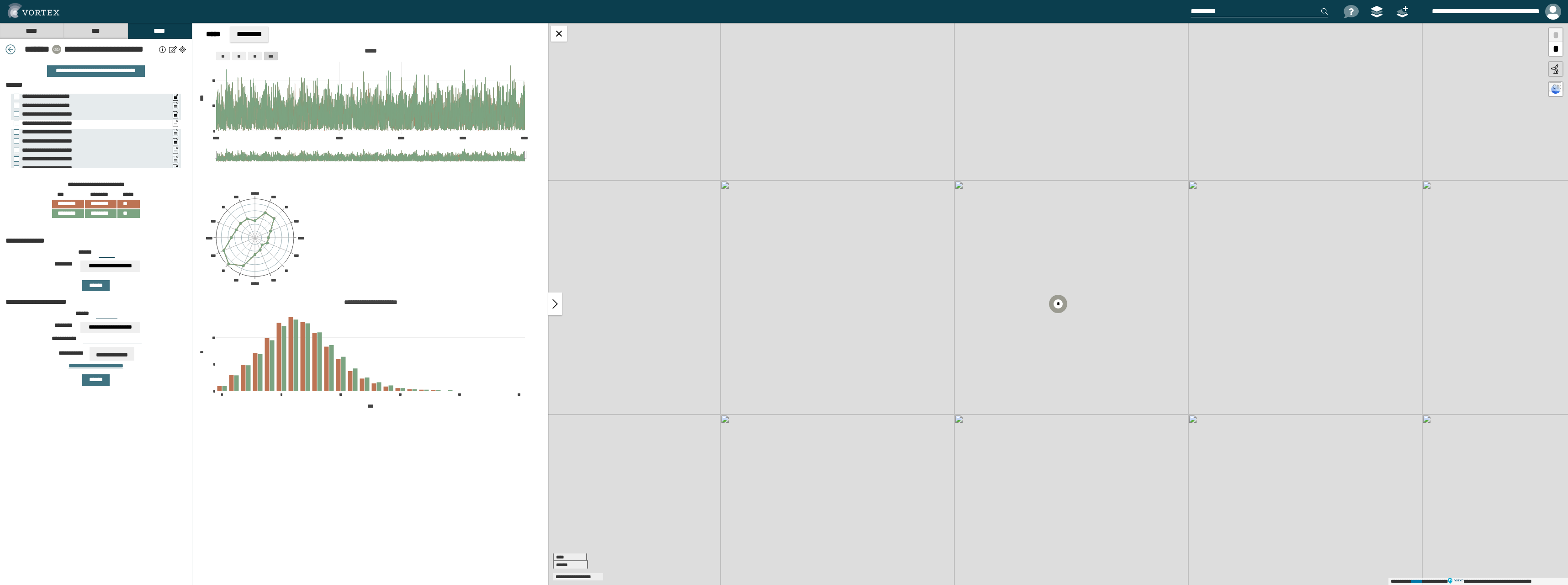 click on "**********" at bounding box center (89, 123) 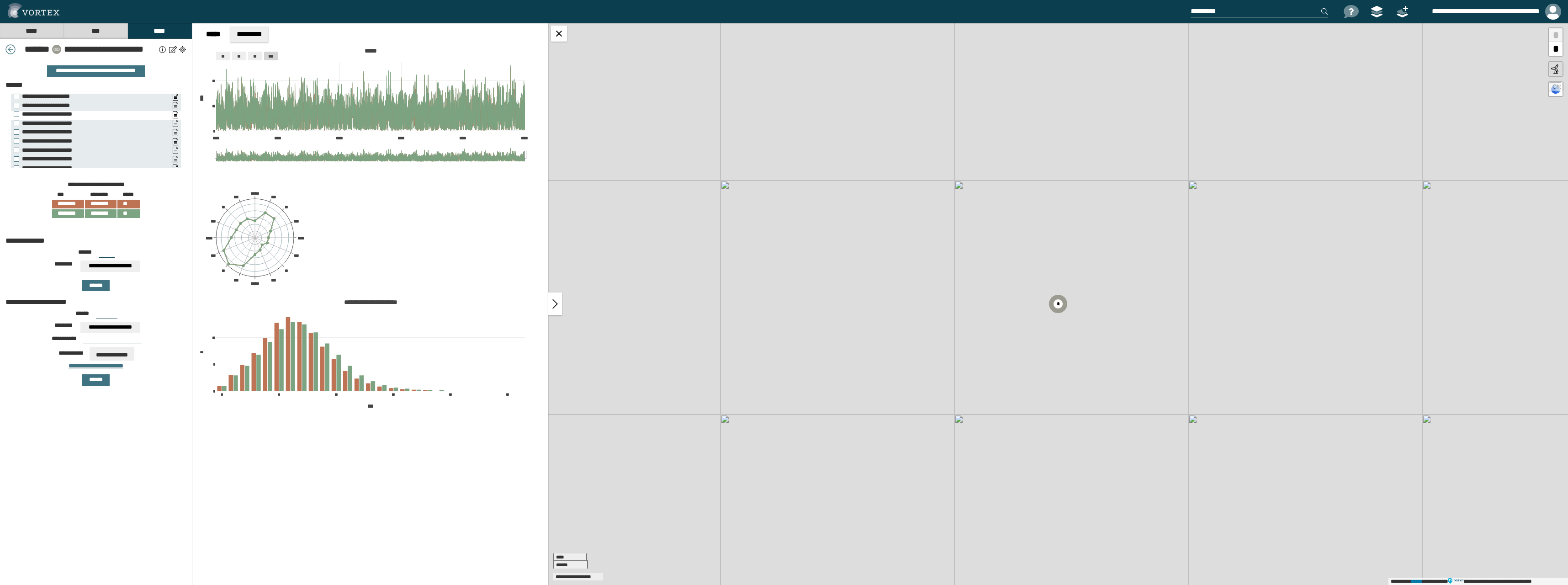 click on "**********" at bounding box center (89, 114) 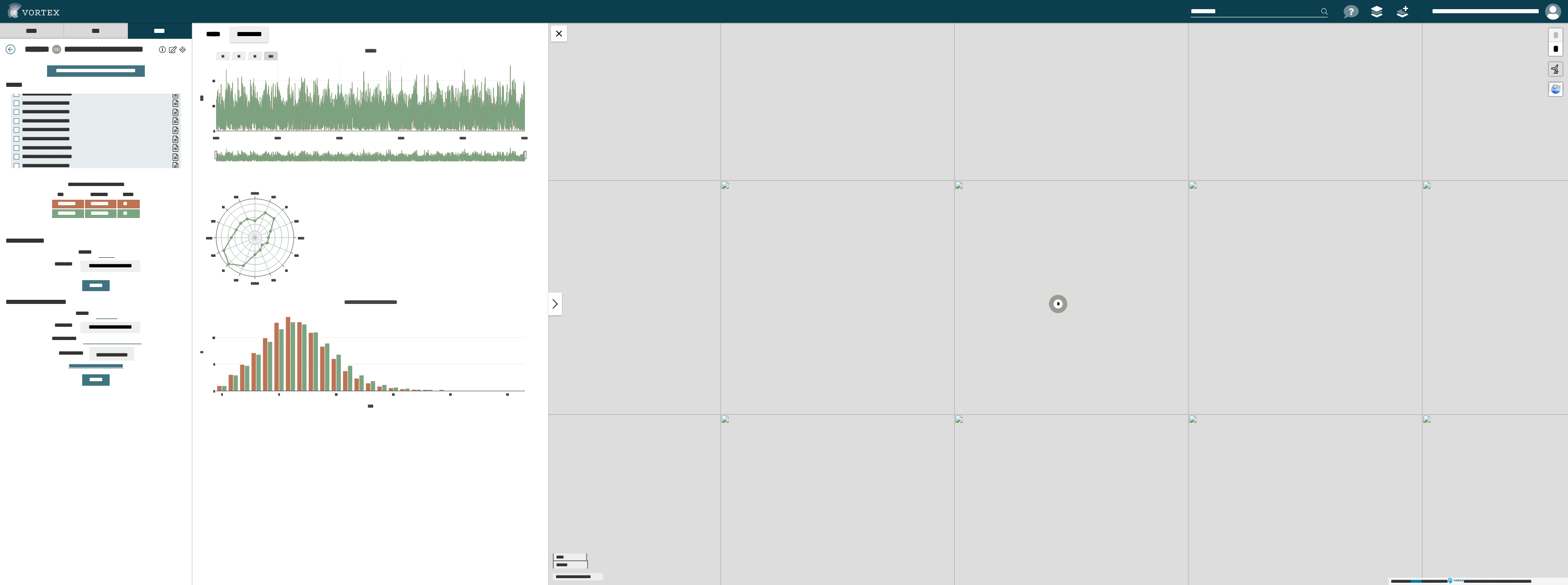 scroll, scrollTop: 0, scrollLeft: 0, axis: both 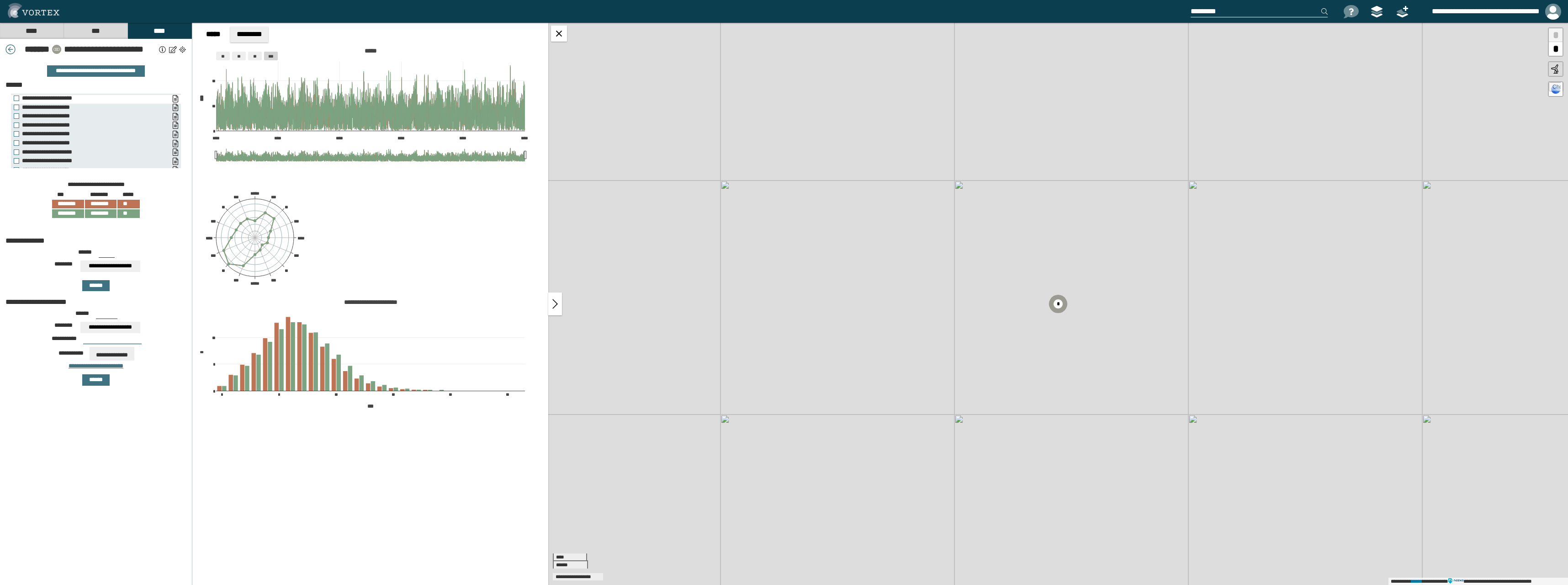 click on "**********" at bounding box center (89, 98) 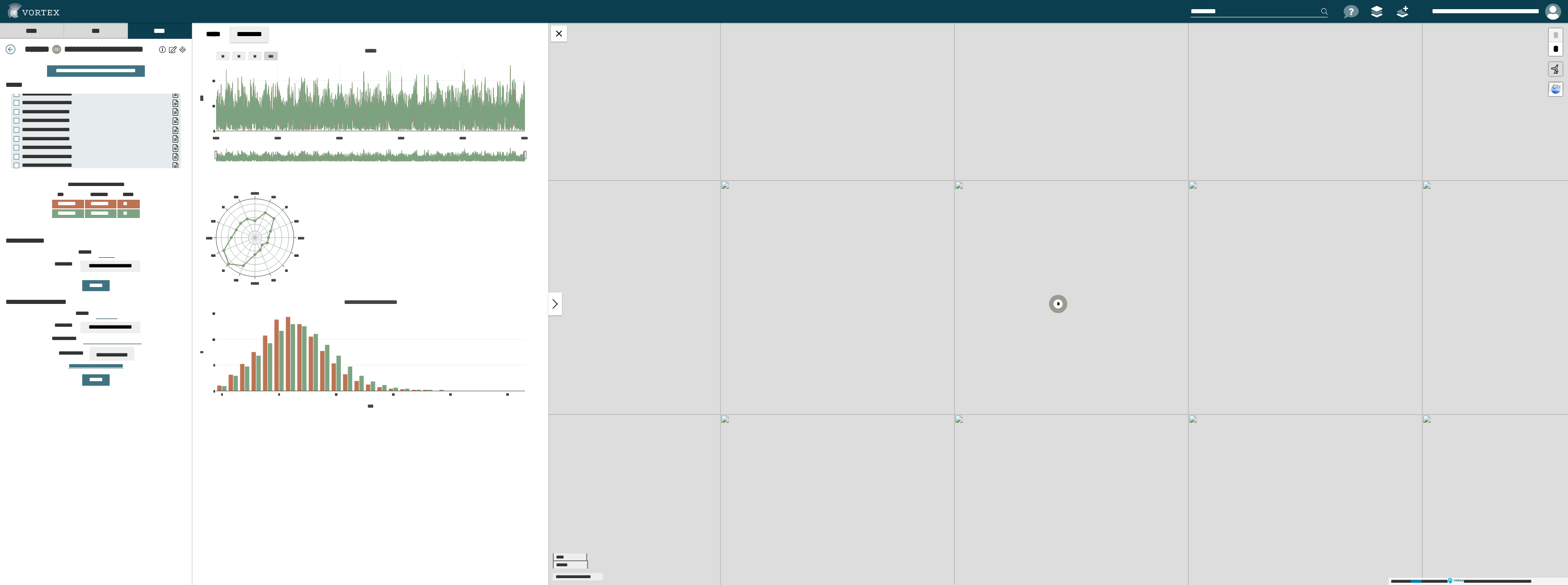 scroll, scrollTop: 74, scrollLeft: 0, axis: vertical 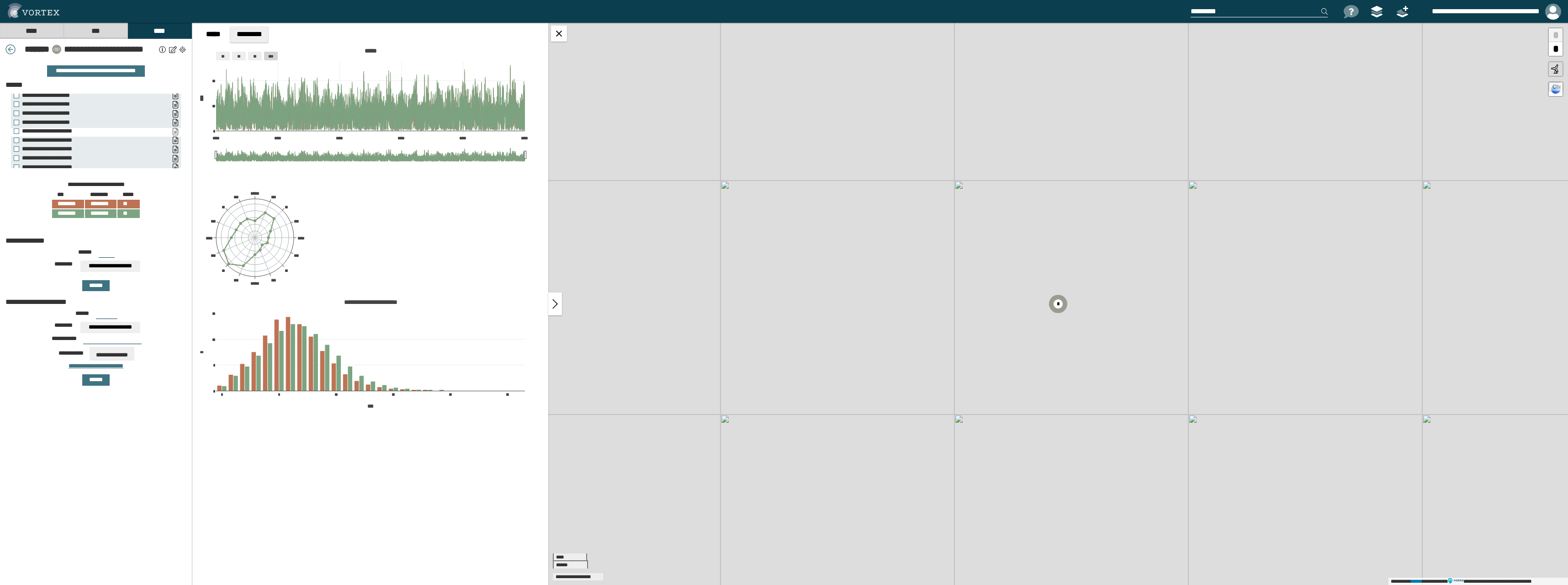 click on "**********" at bounding box center (175, 132) 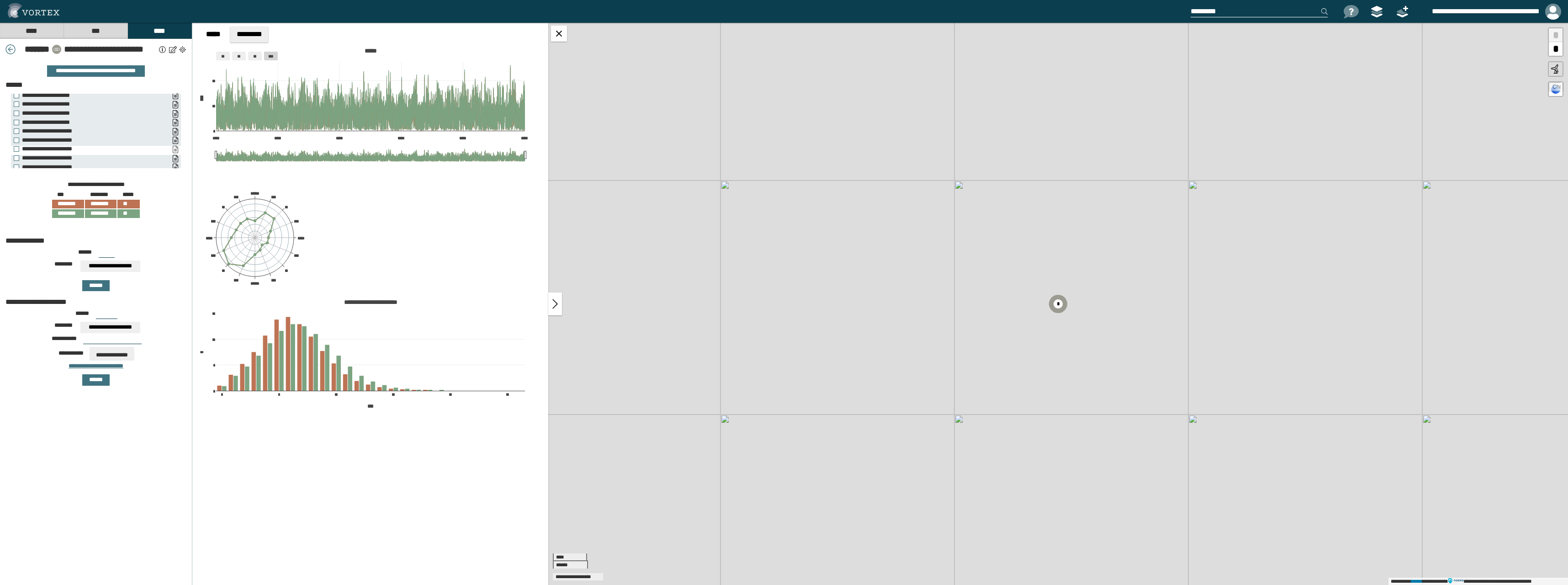 click on "**********" at bounding box center [175, 149] 